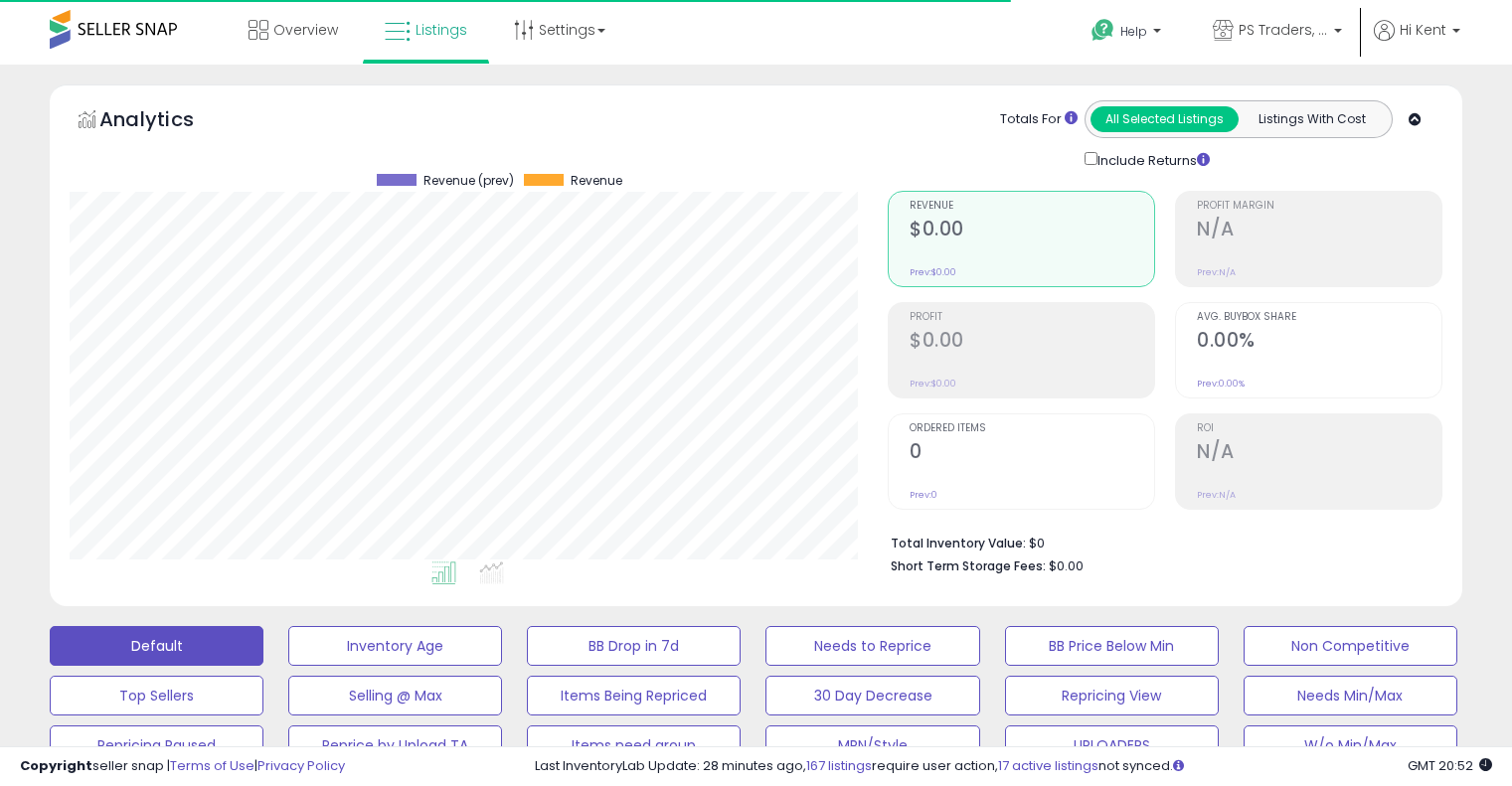 scroll, scrollTop: 660, scrollLeft: 0, axis: vertical 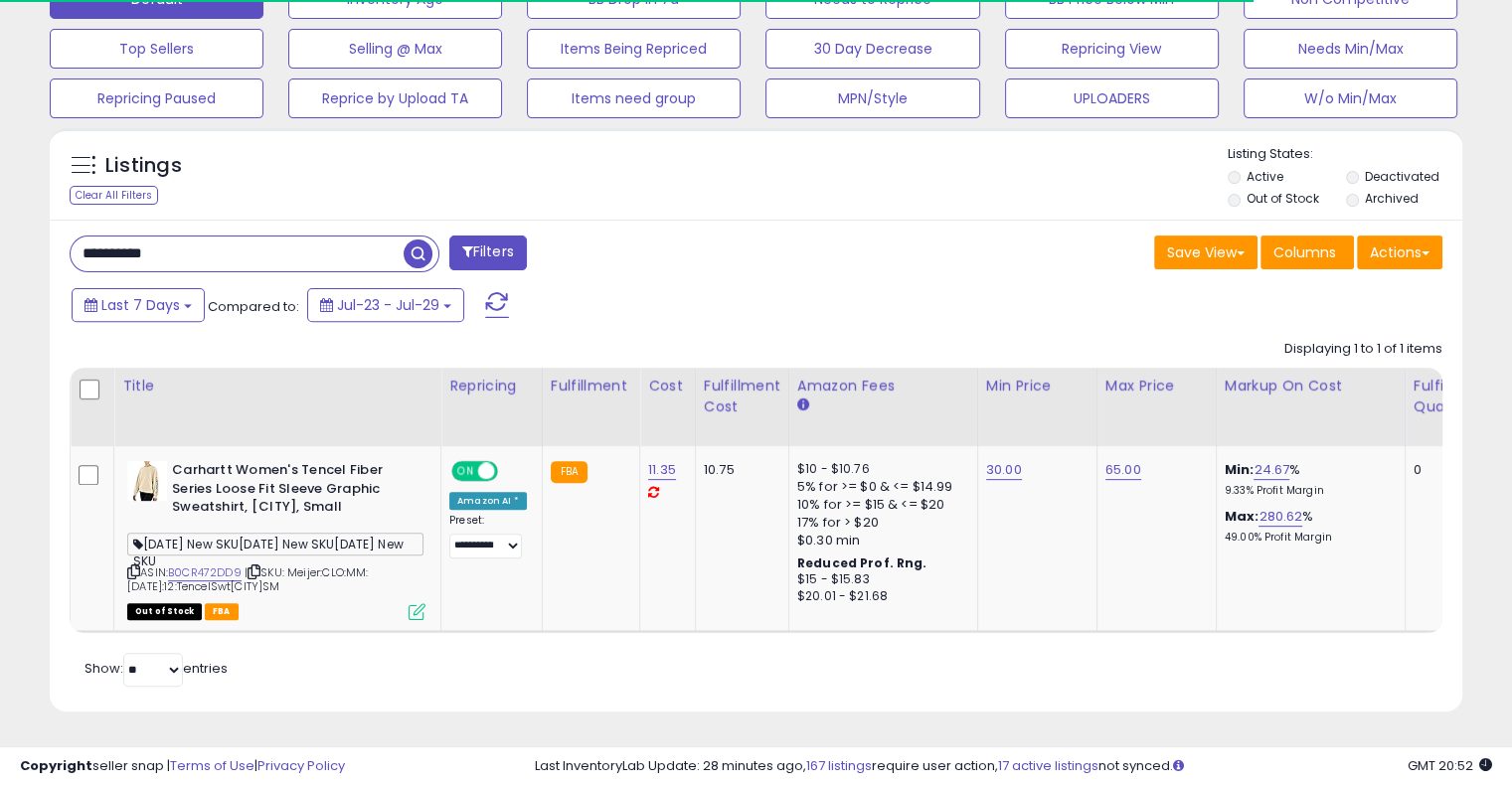 click on "Archived" at bounding box center (1391, 198) 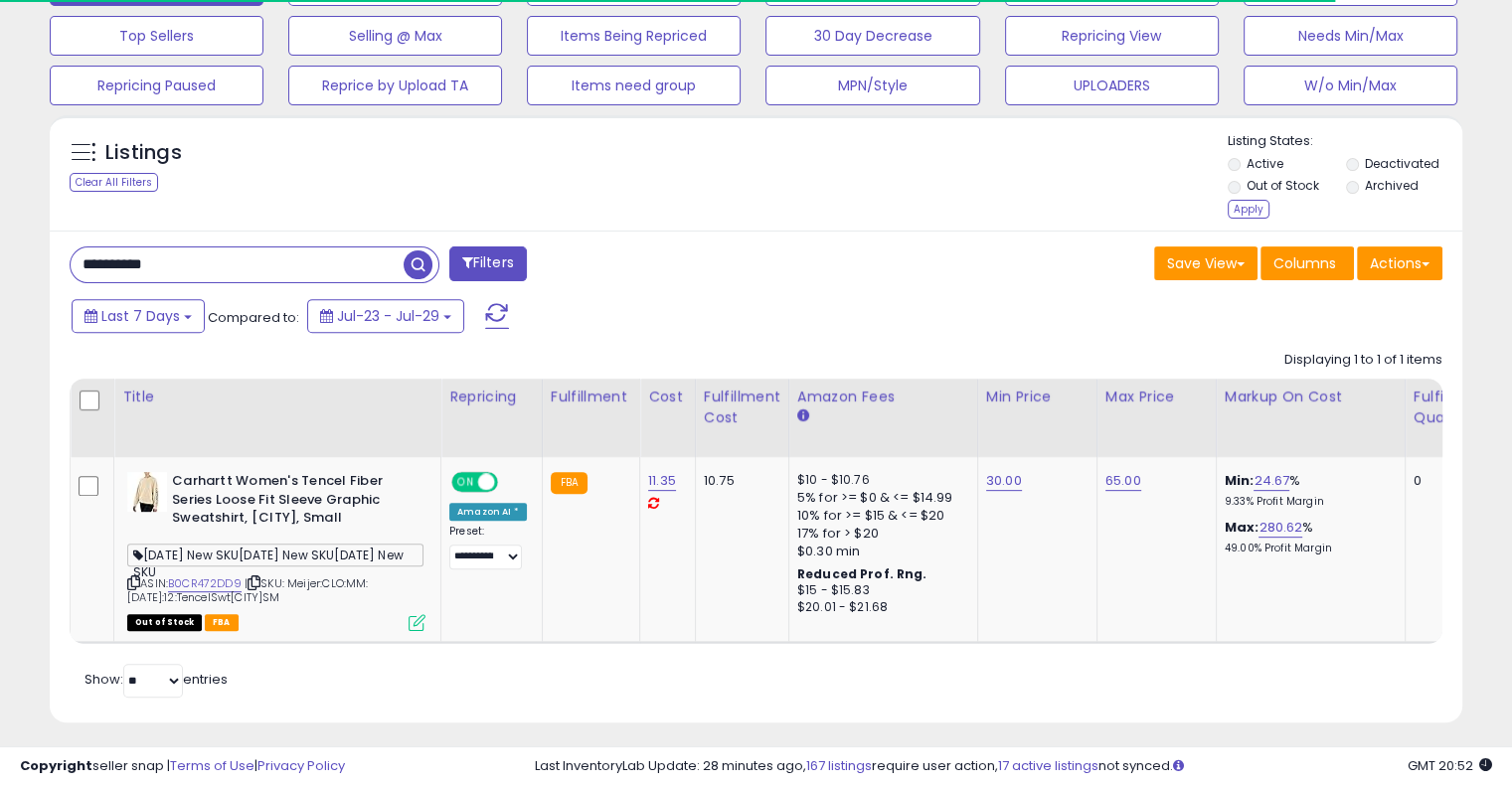 click on "**********" at bounding box center [237, 264] 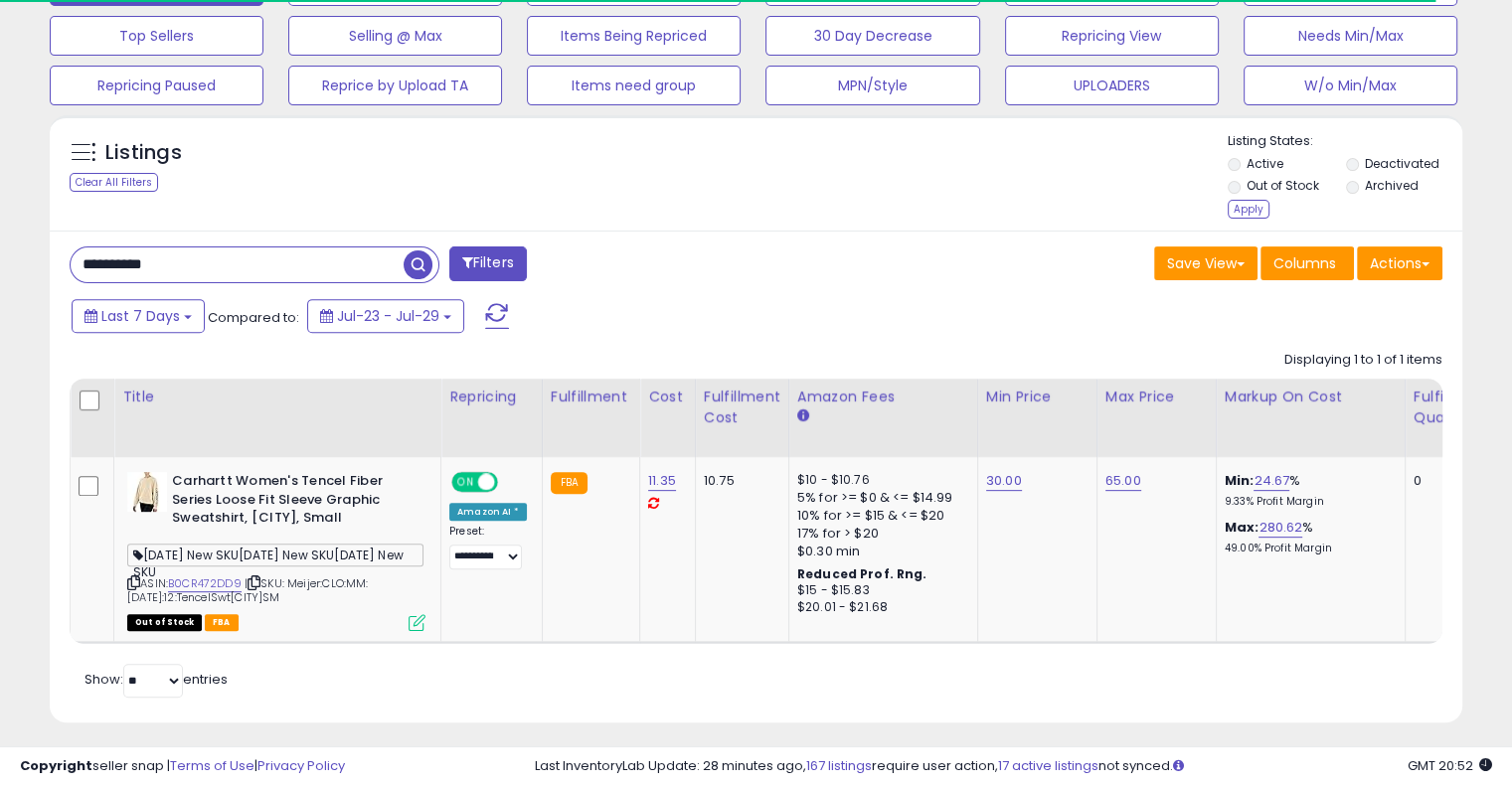 paste 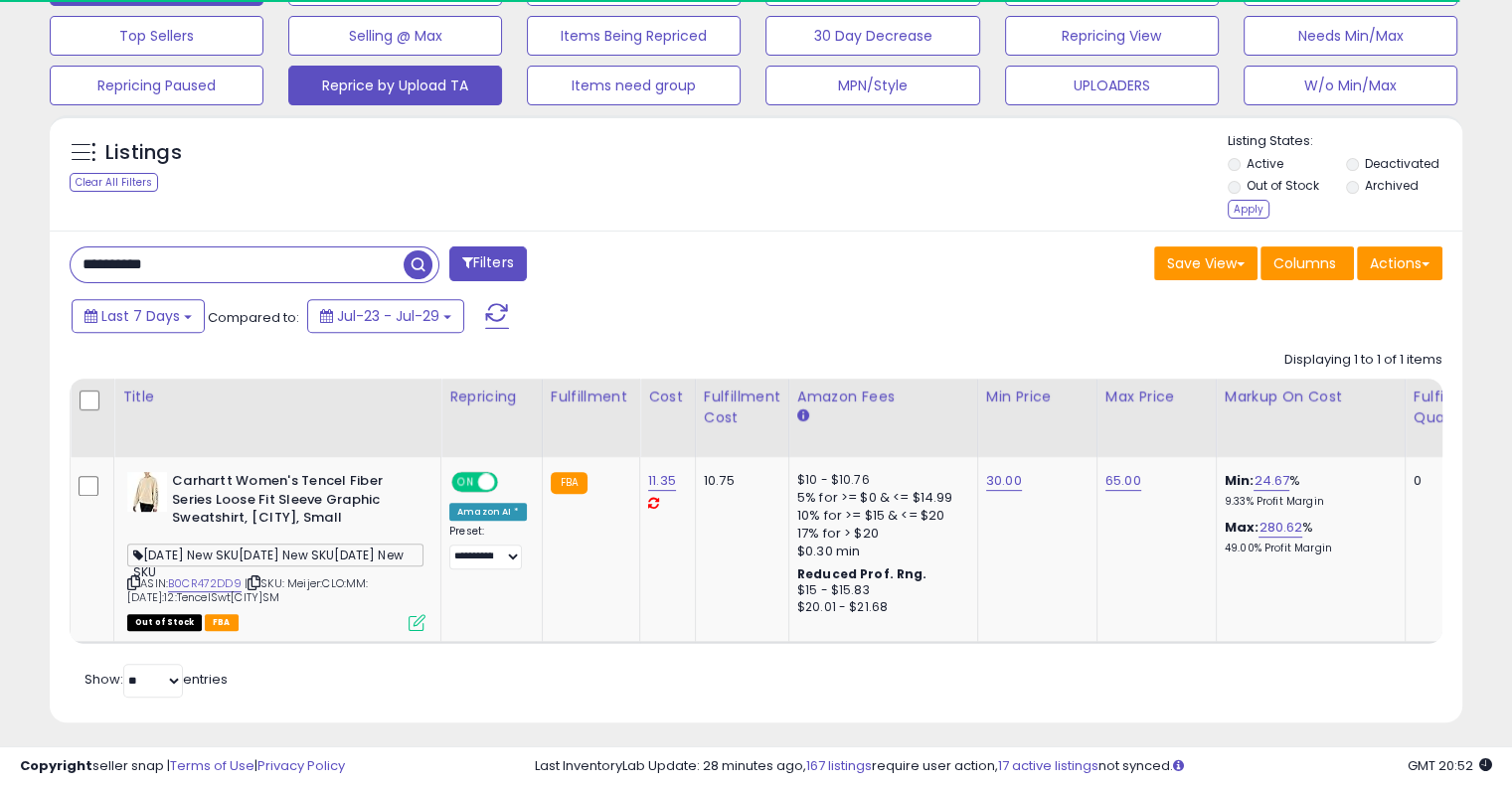 click at bounding box center [418, 264] 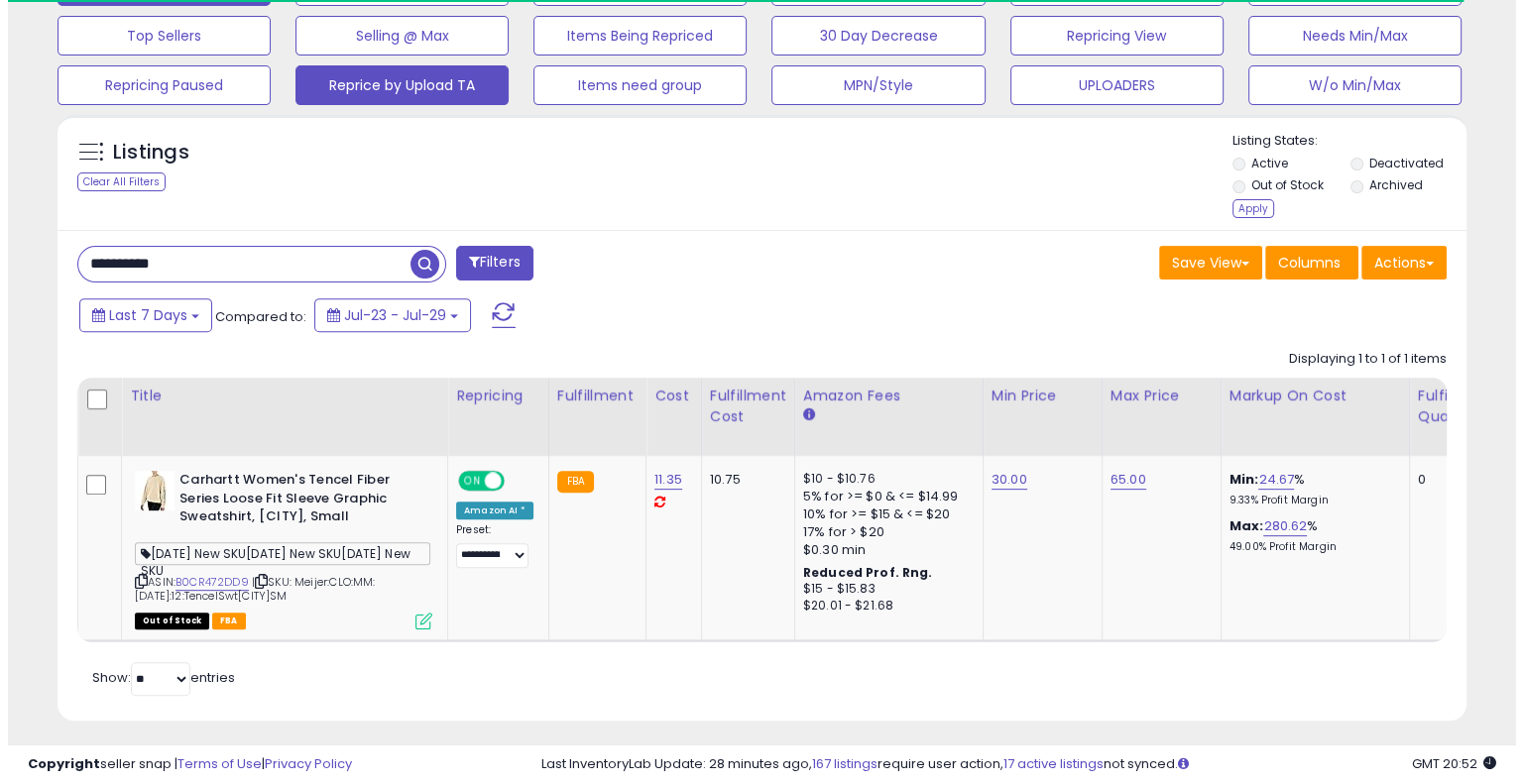 scroll, scrollTop: 474, scrollLeft: 0, axis: vertical 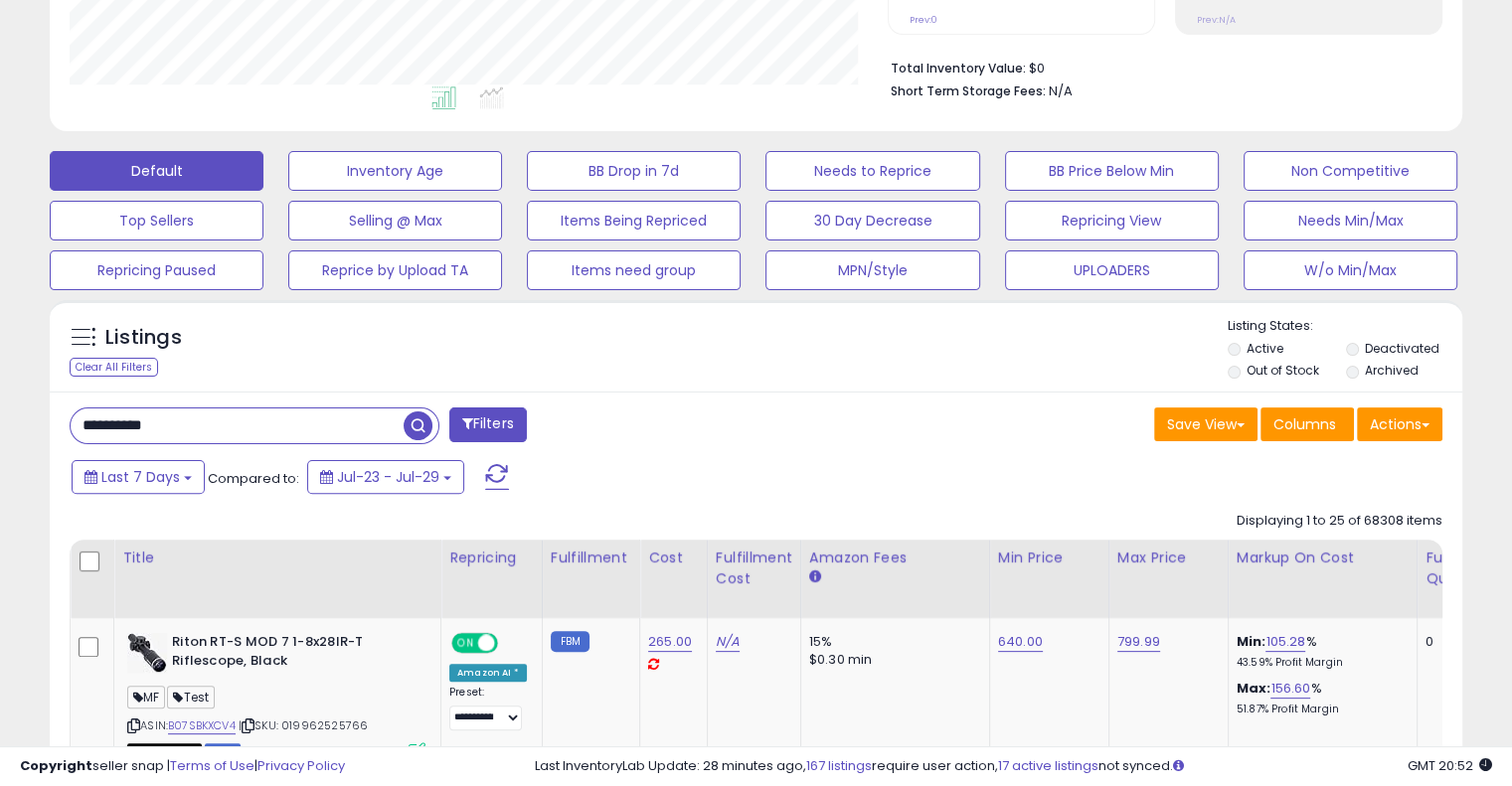 click at bounding box center [418, 425] 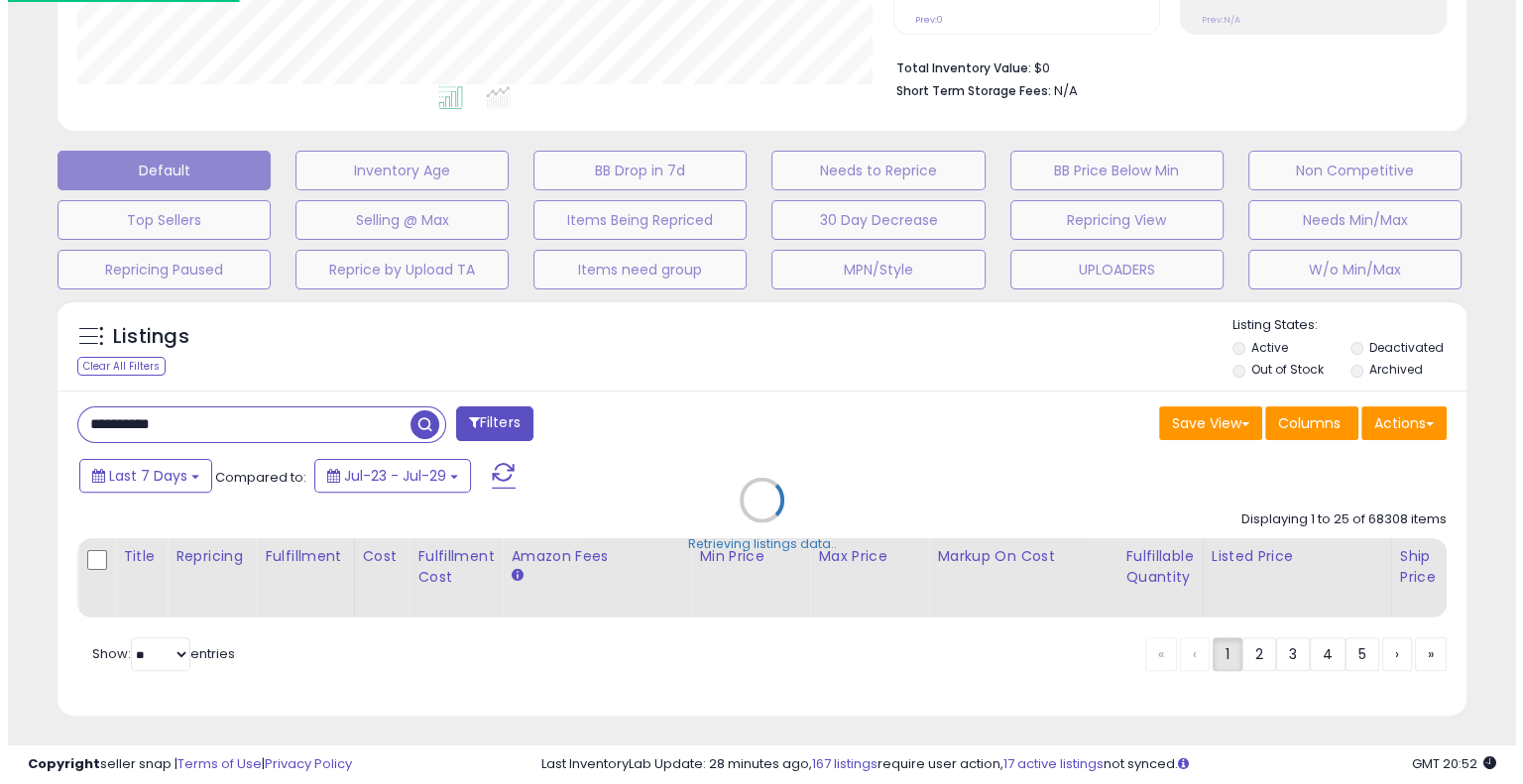 scroll, scrollTop: 990743, scrollLeft: 990712, axis: both 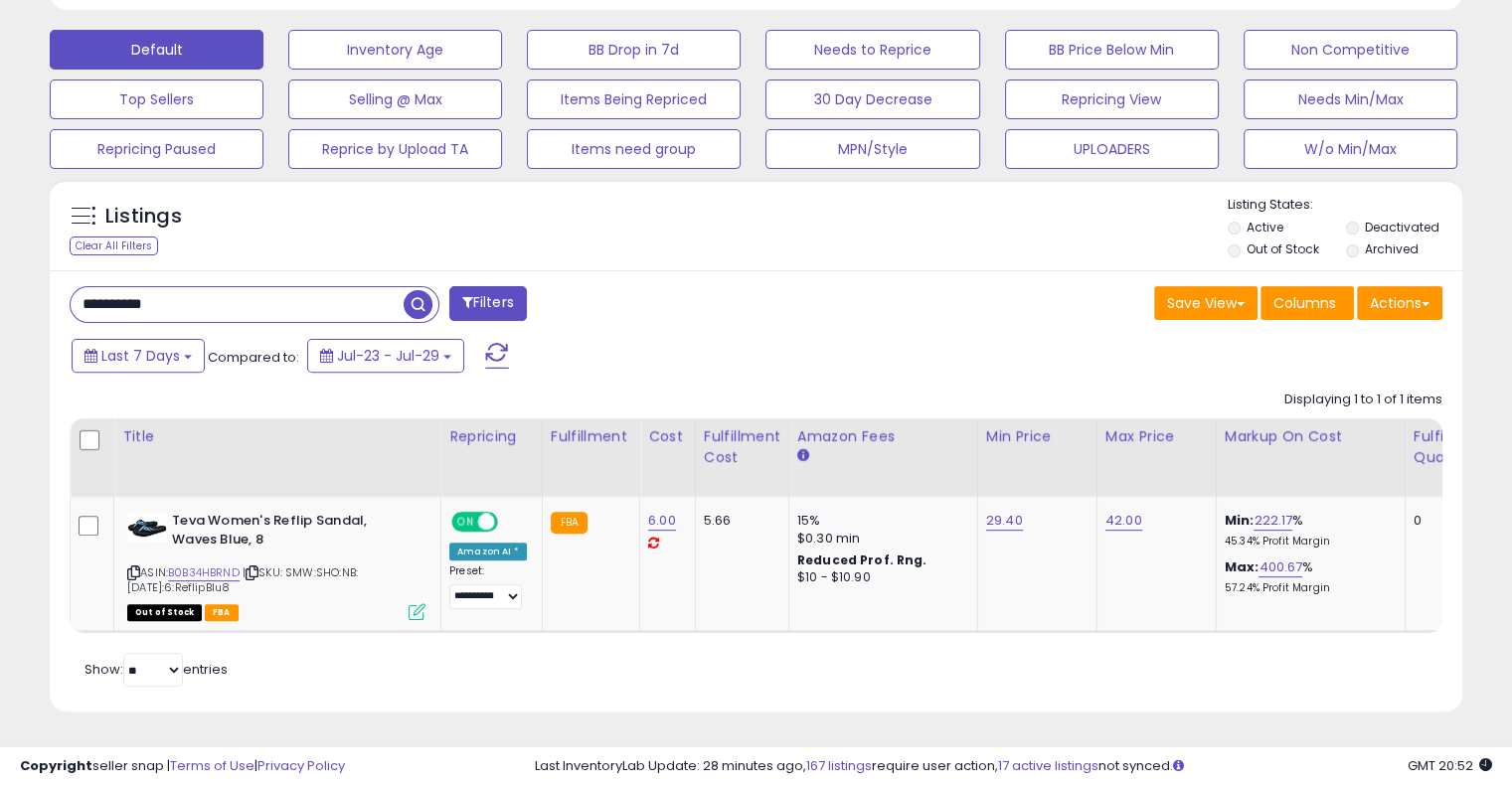 click on "**********" at bounding box center [237, 304] 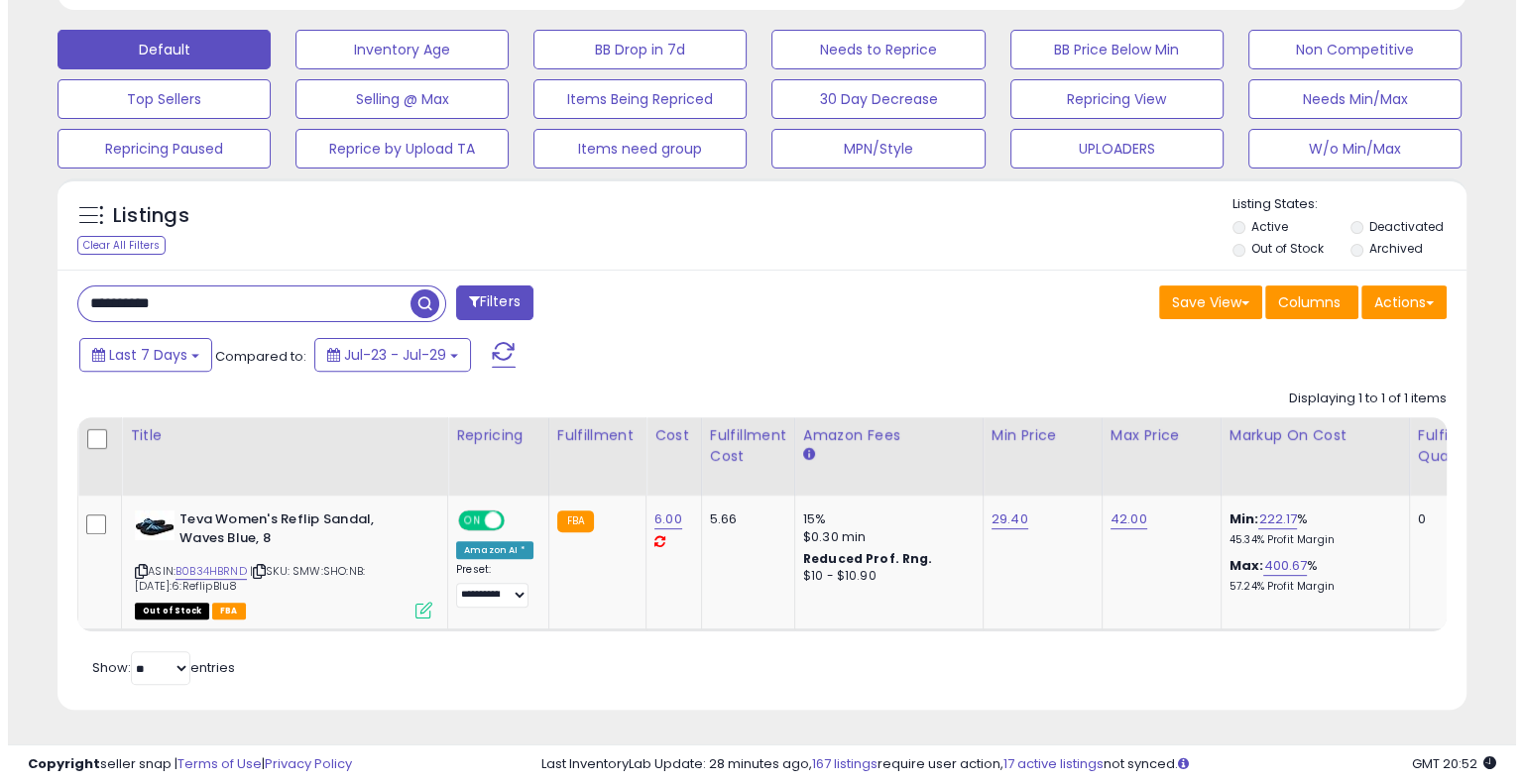 scroll, scrollTop: 474, scrollLeft: 0, axis: vertical 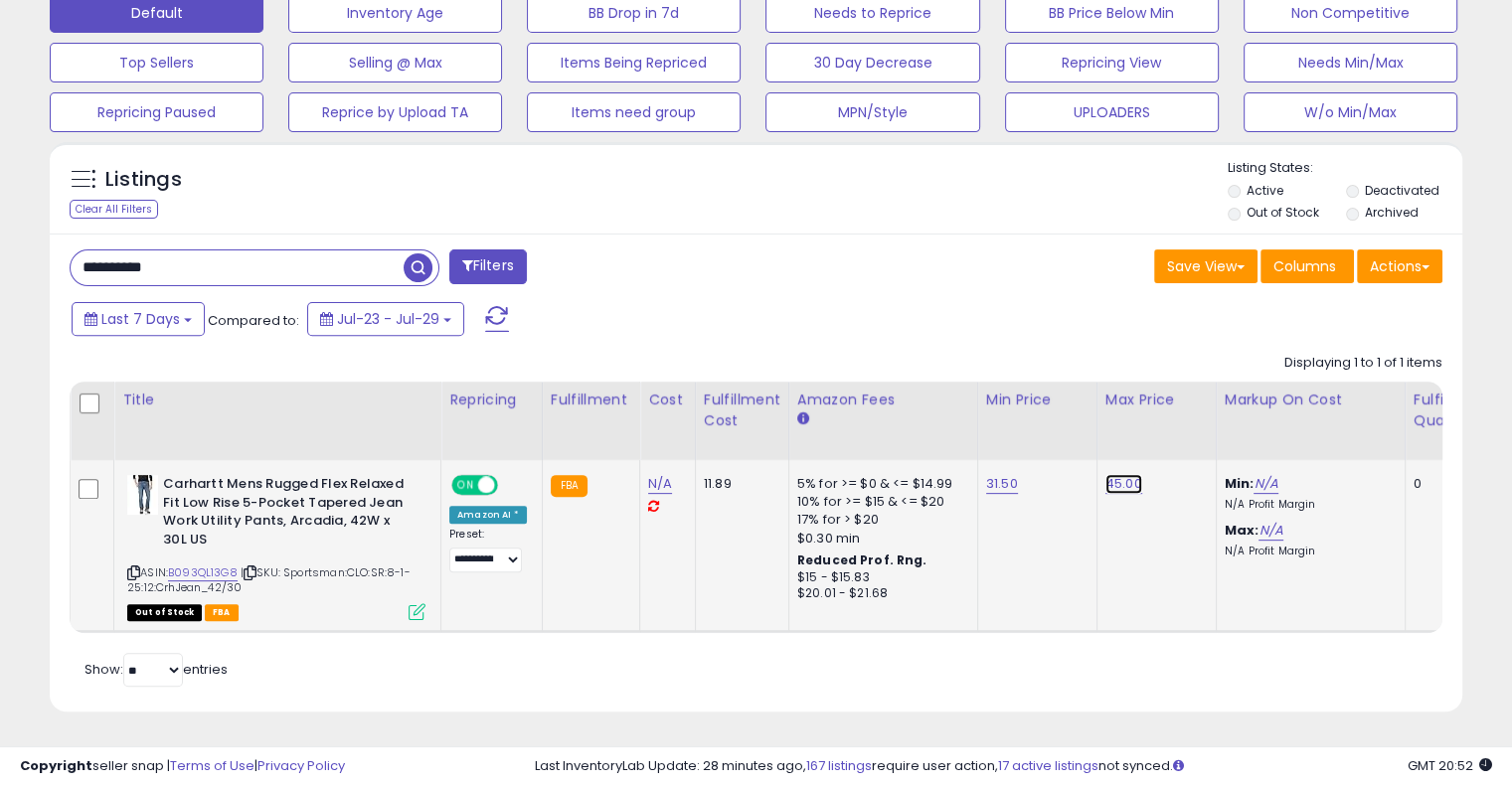 click on "45.00" at bounding box center (1123, 484) 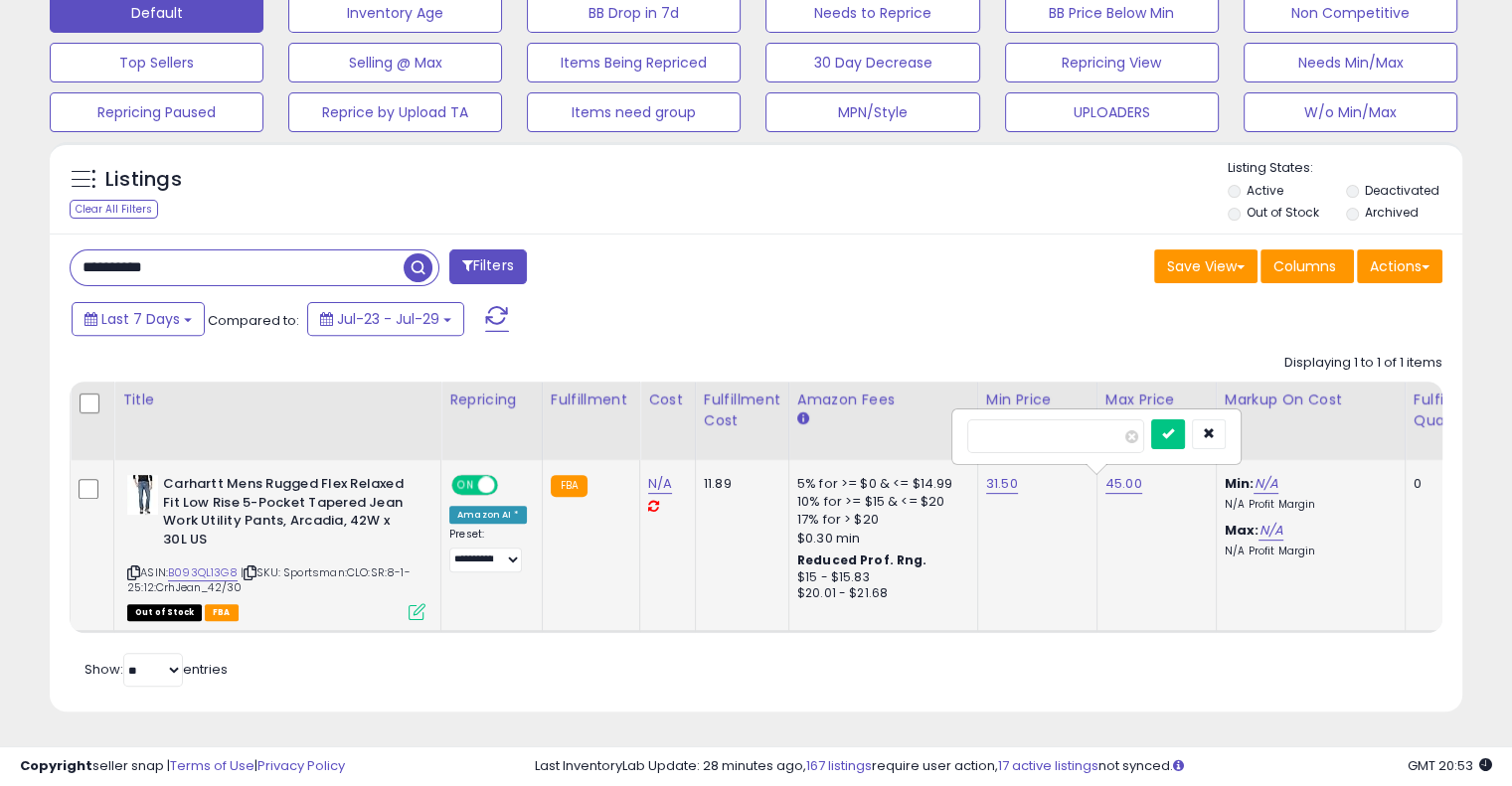 type on "*" 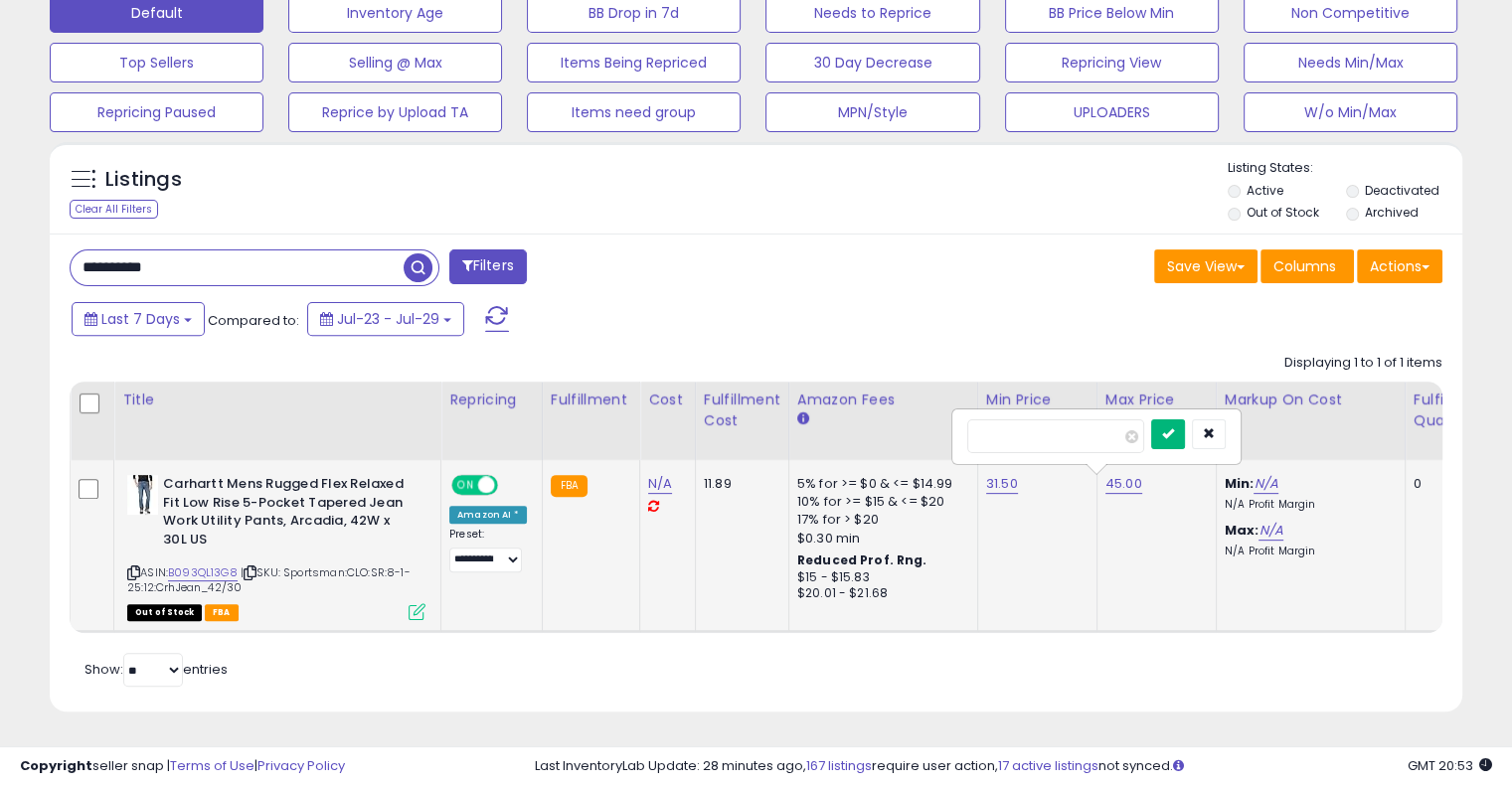 type on "*****" 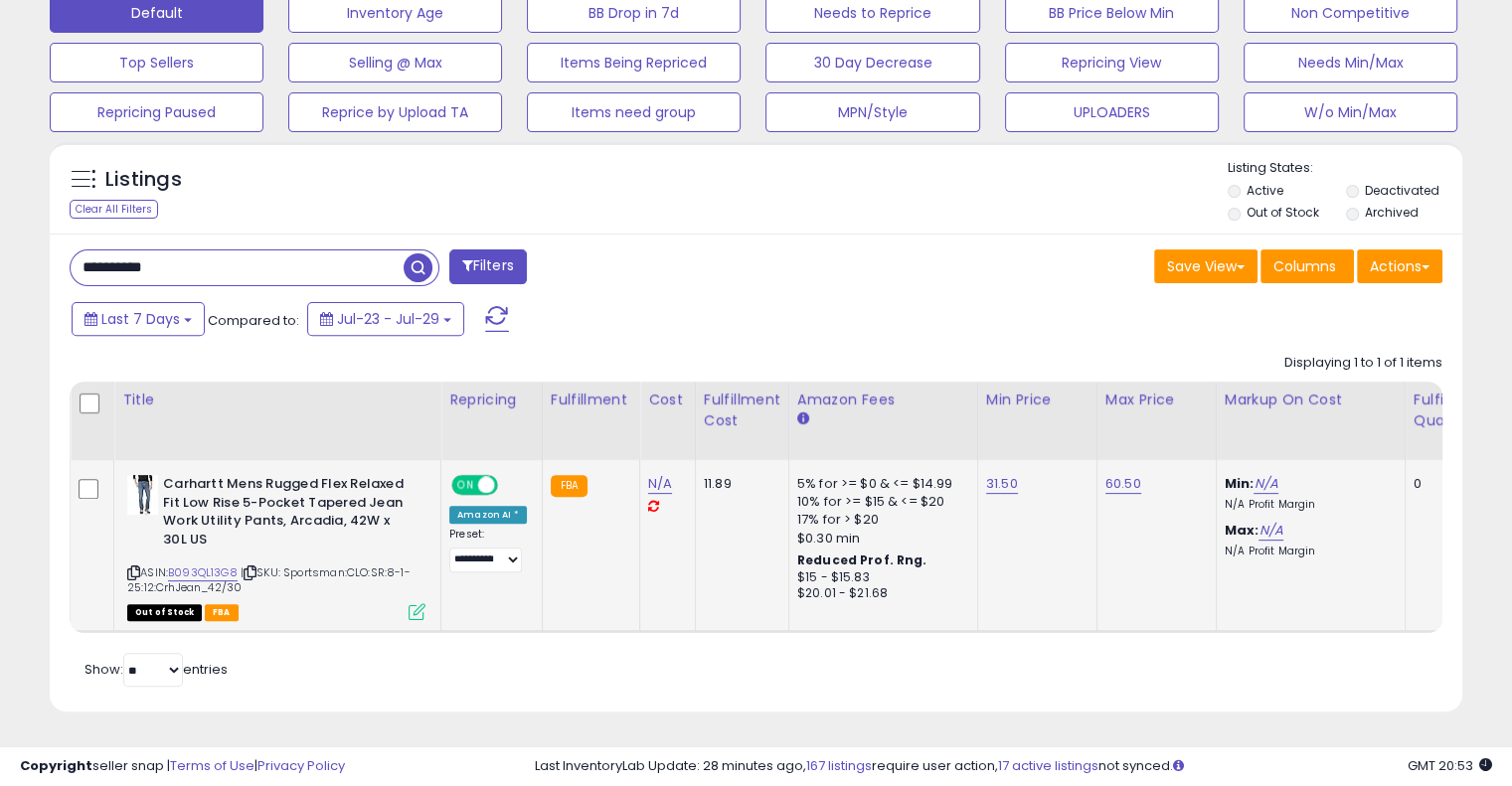 click on "Last 7 Days
Compared to:
Jul-23 - Jul-29" at bounding box center (582, 321) 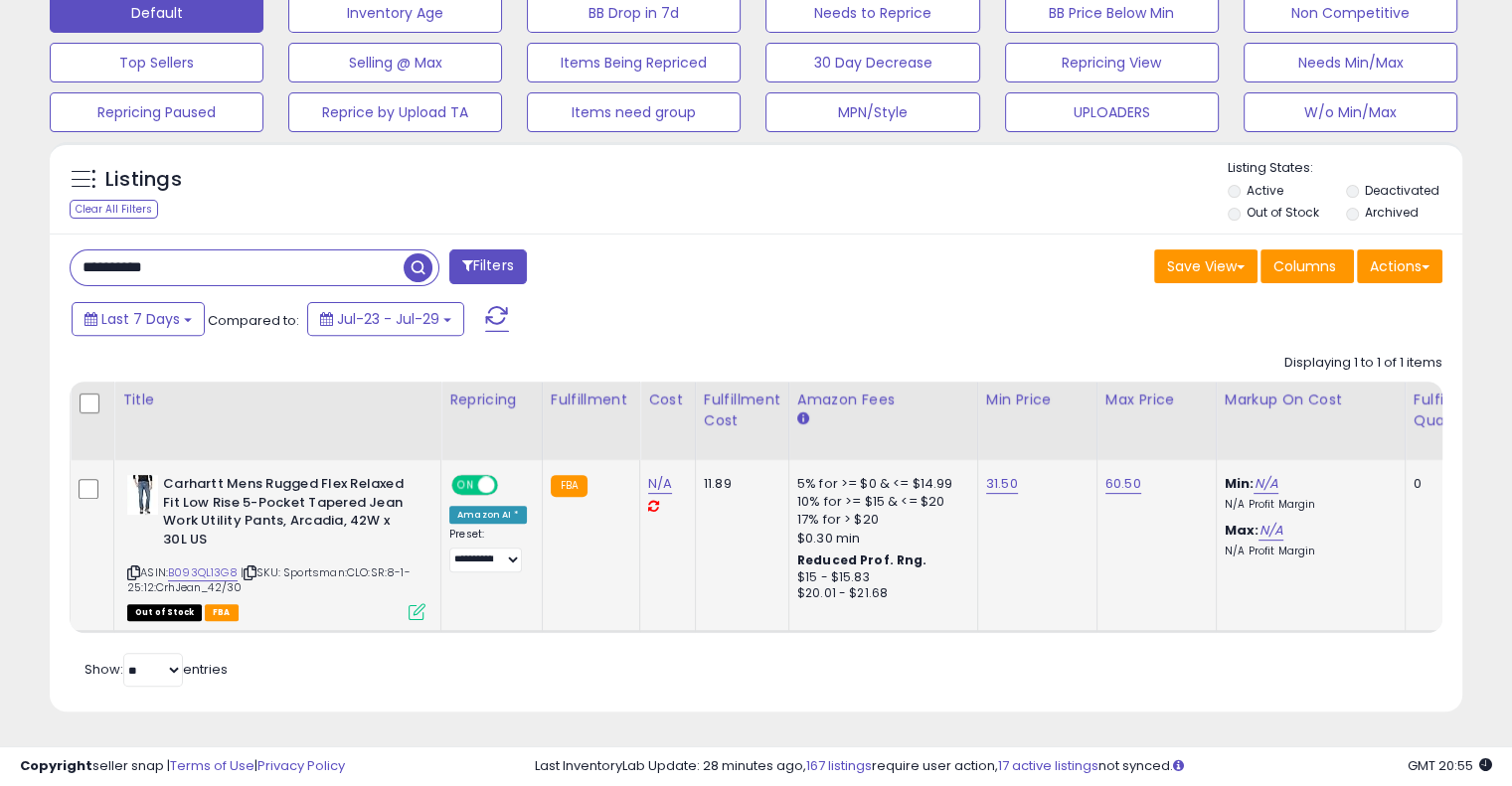 click on "**********" at bounding box center [237, 267] 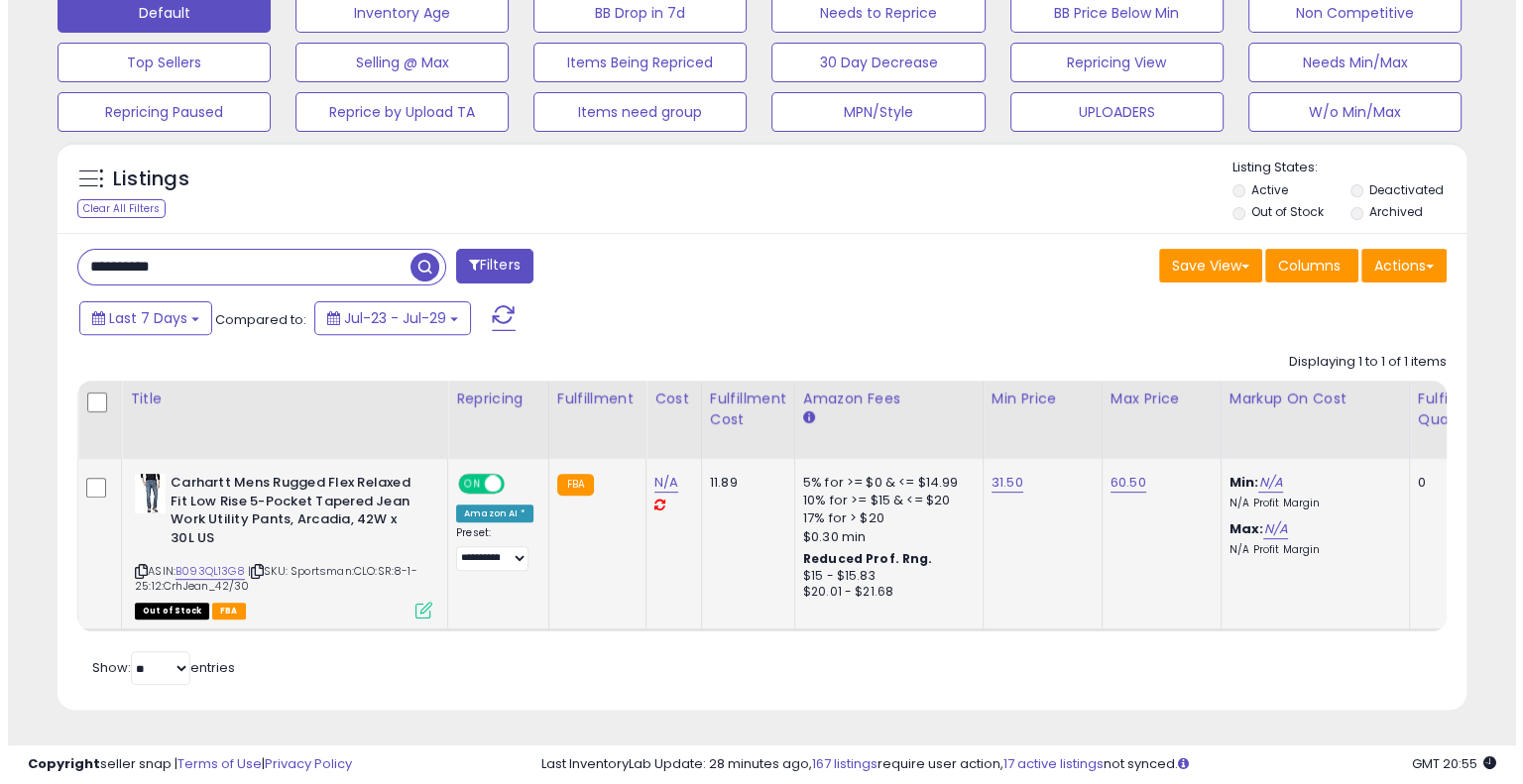 scroll, scrollTop: 474, scrollLeft: 0, axis: vertical 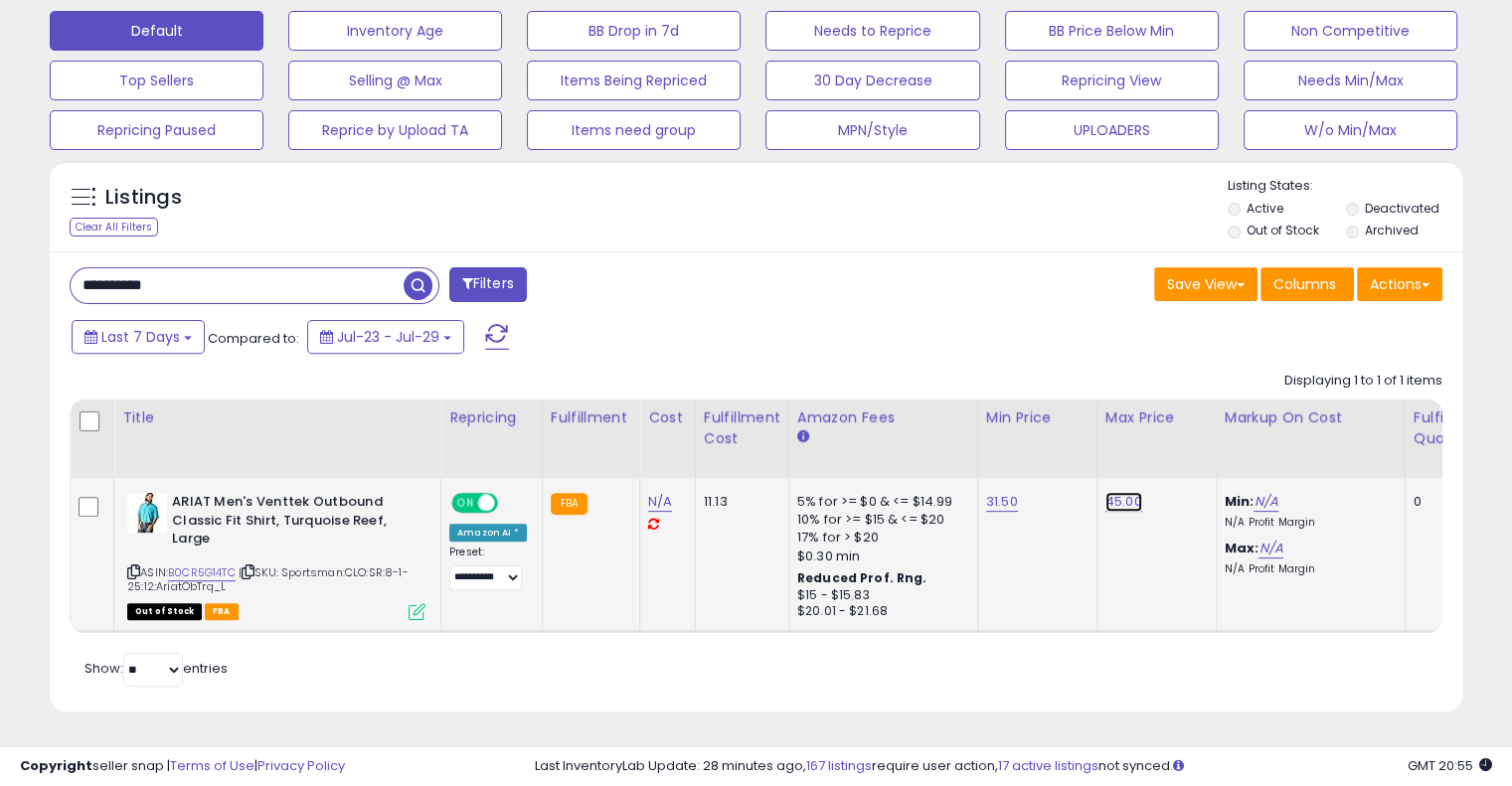 click on "45.00" at bounding box center (1123, 502) 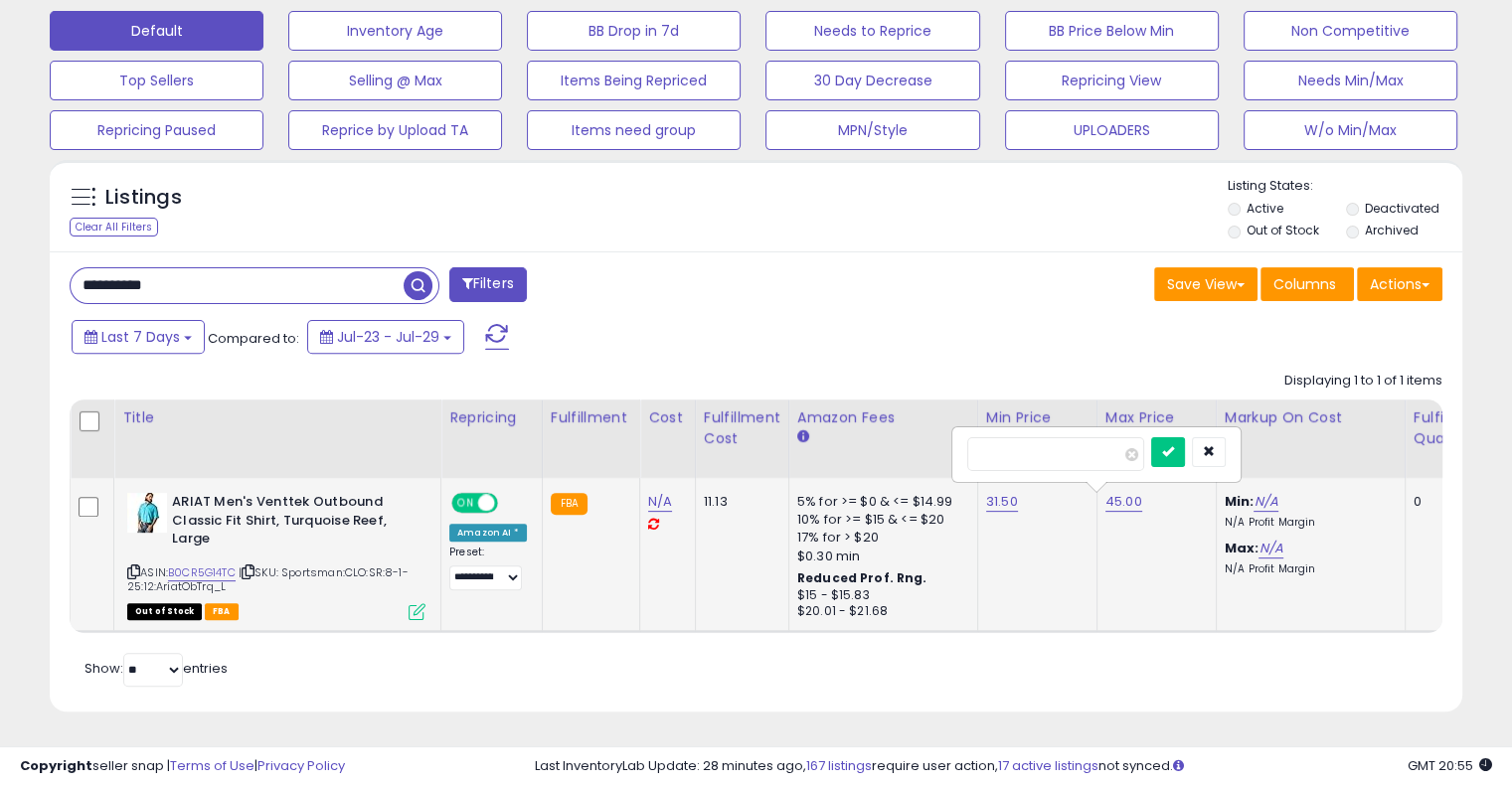 click on "*****" at bounding box center [1056, 454] 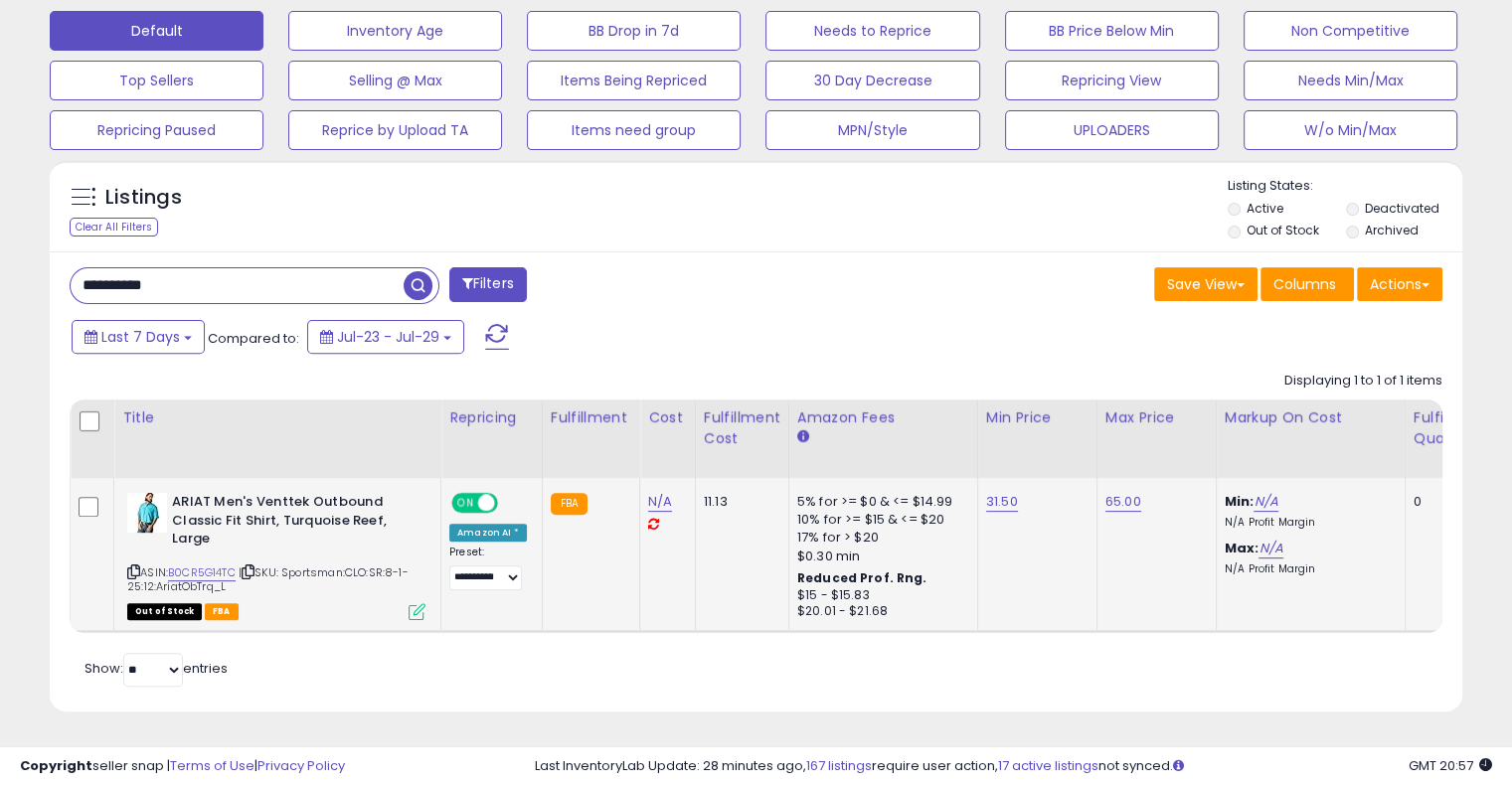 click on "**********" at bounding box center [237, 285] 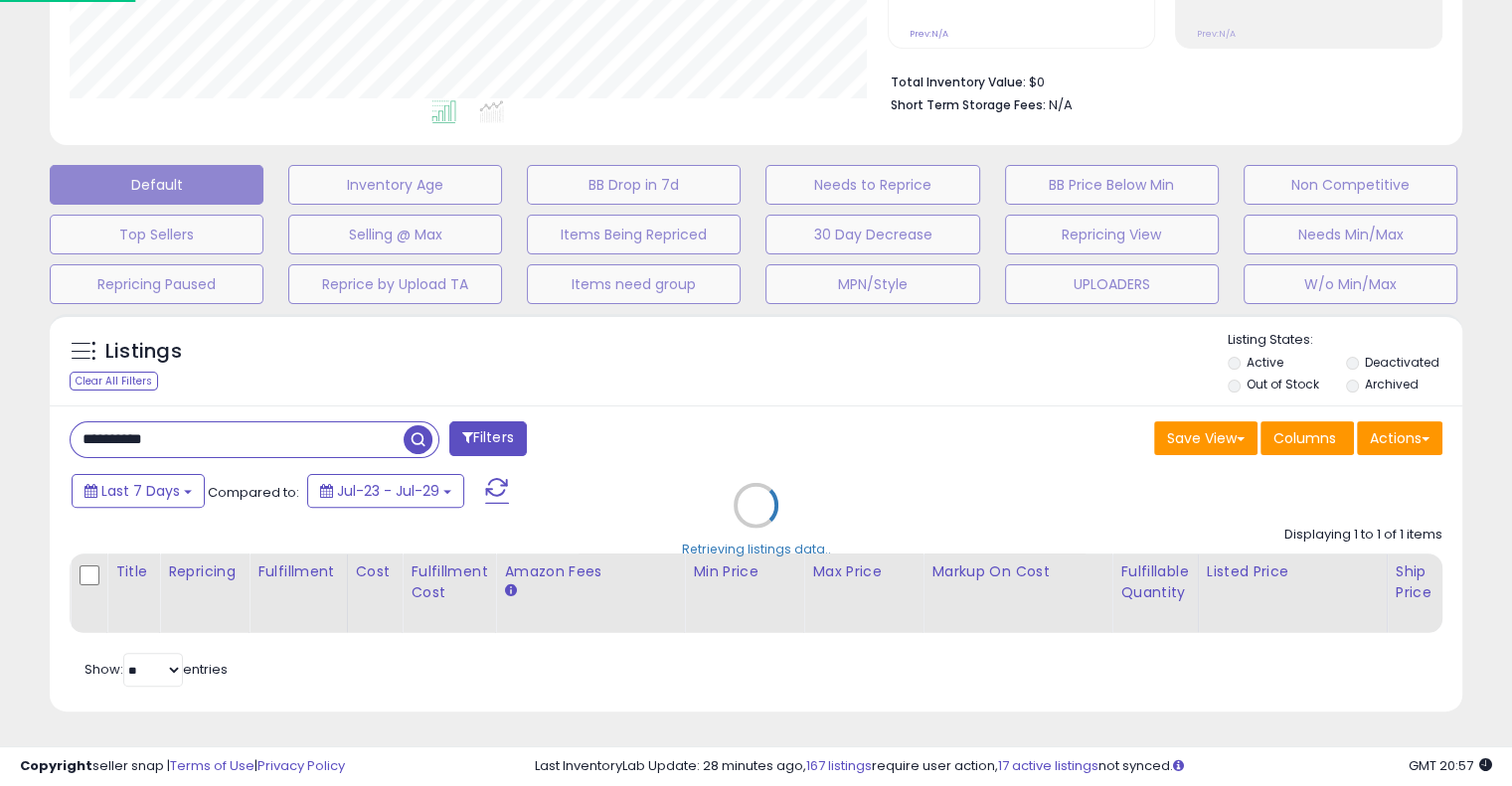 scroll, scrollTop: 993270, scrollLeft: 993256, axis: both 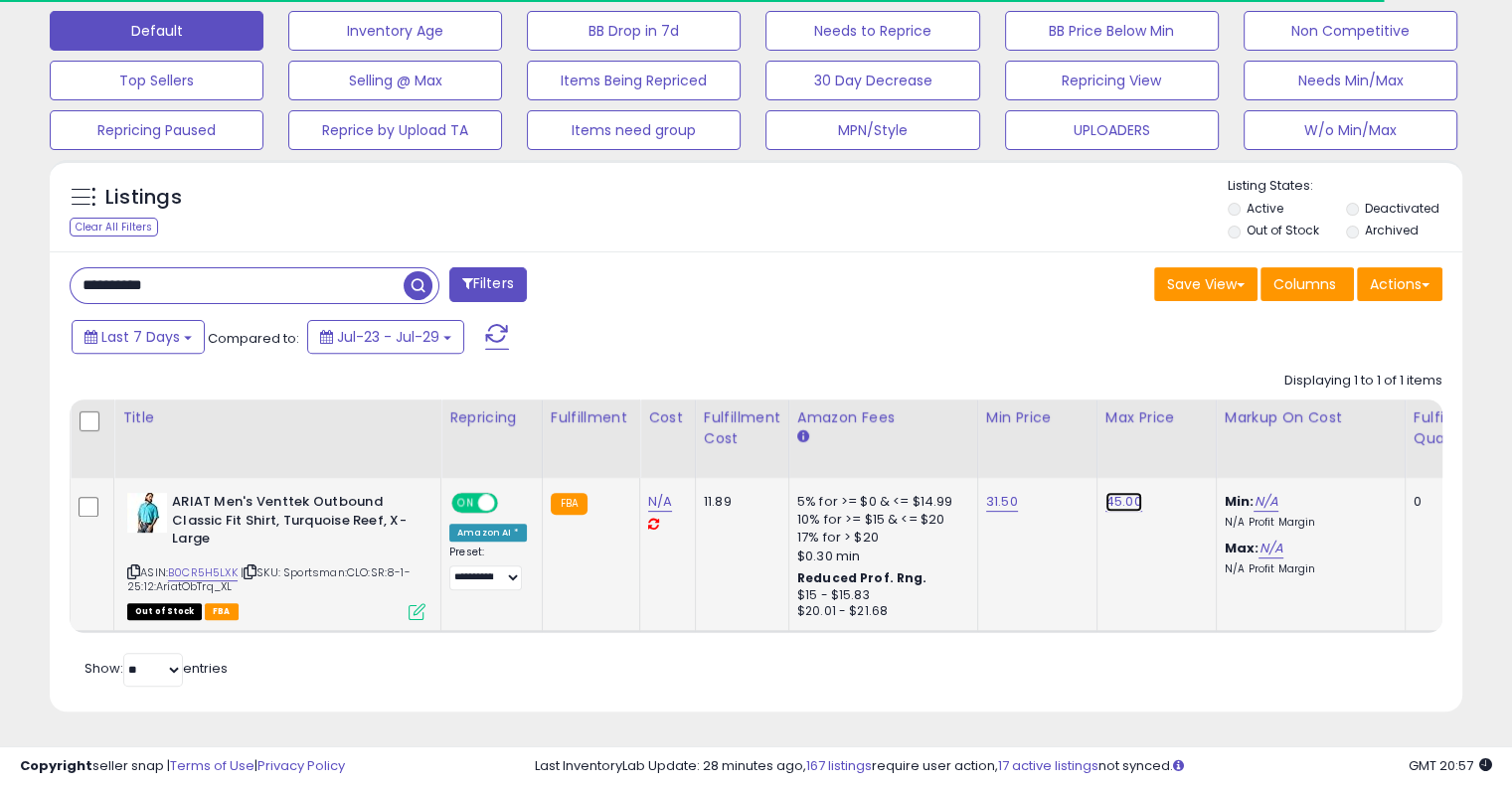 click on "45.00" at bounding box center [1123, 502] 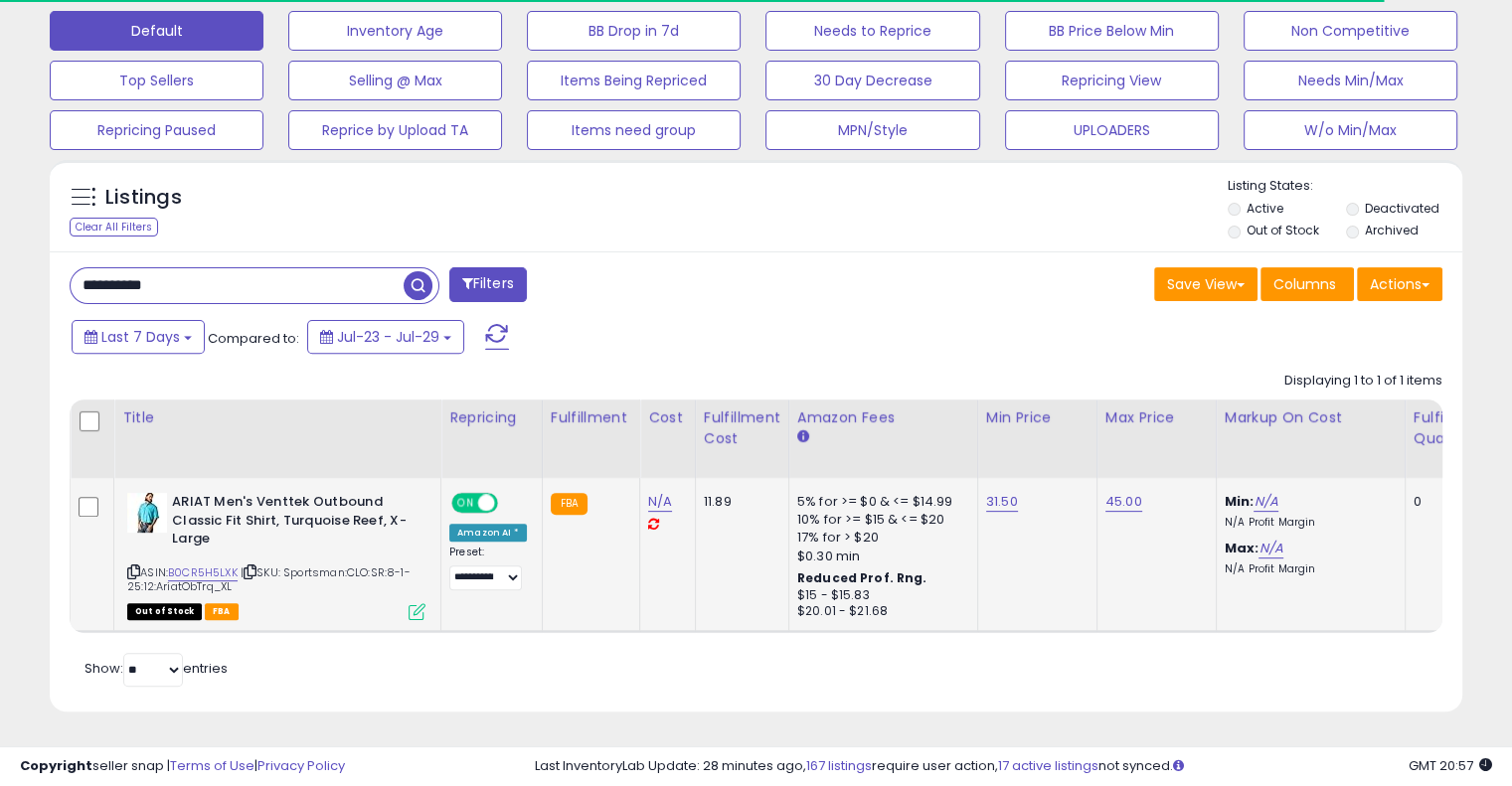 scroll, scrollTop: 993270, scrollLeft: 993264, axis: both 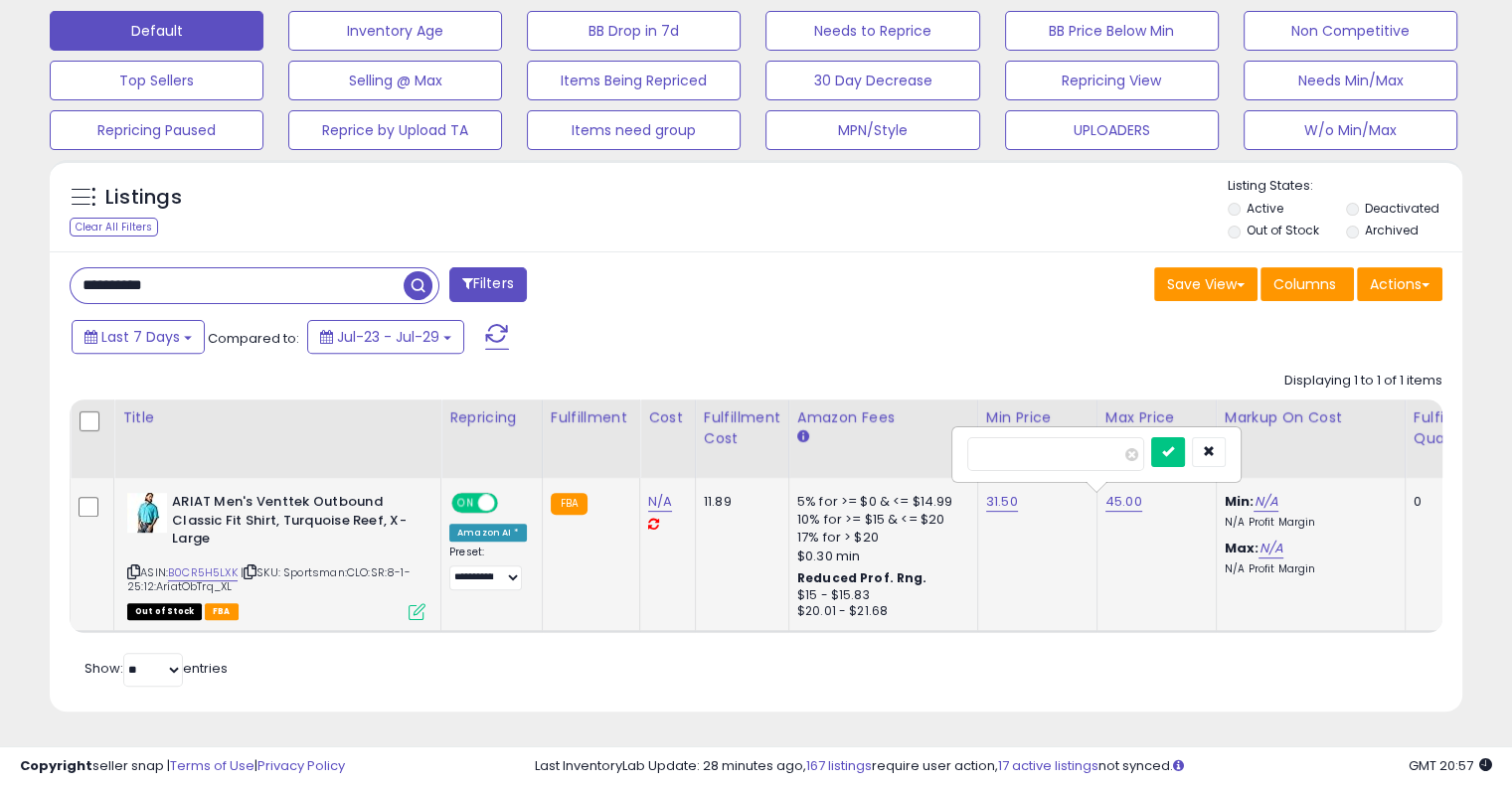 click on "*****" at bounding box center [1056, 454] 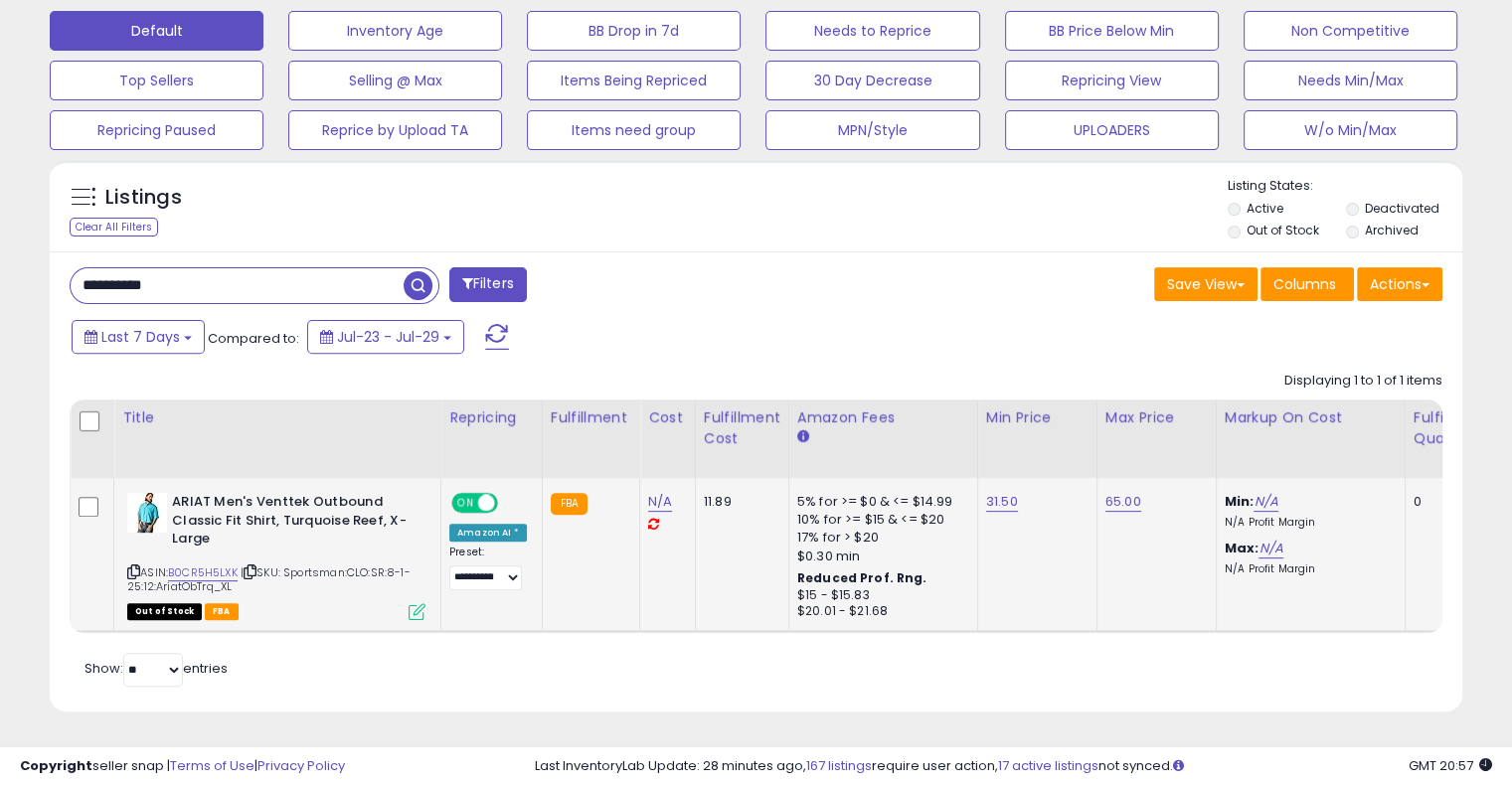 click on "Last 7 Days
Compared to:
Jul-23 - Jul-29" at bounding box center (582, 339) 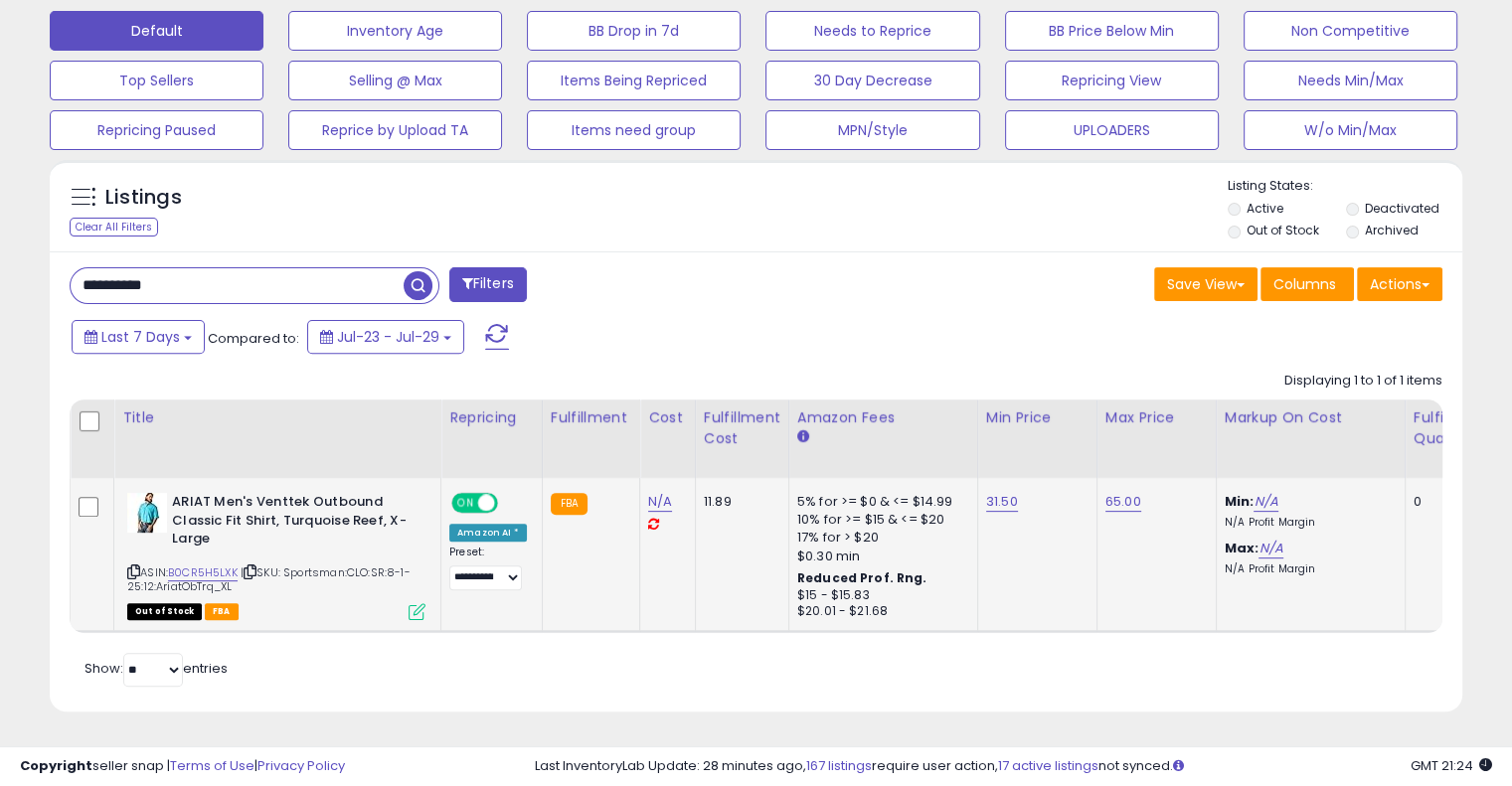 click on "**********" at bounding box center (237, 285) 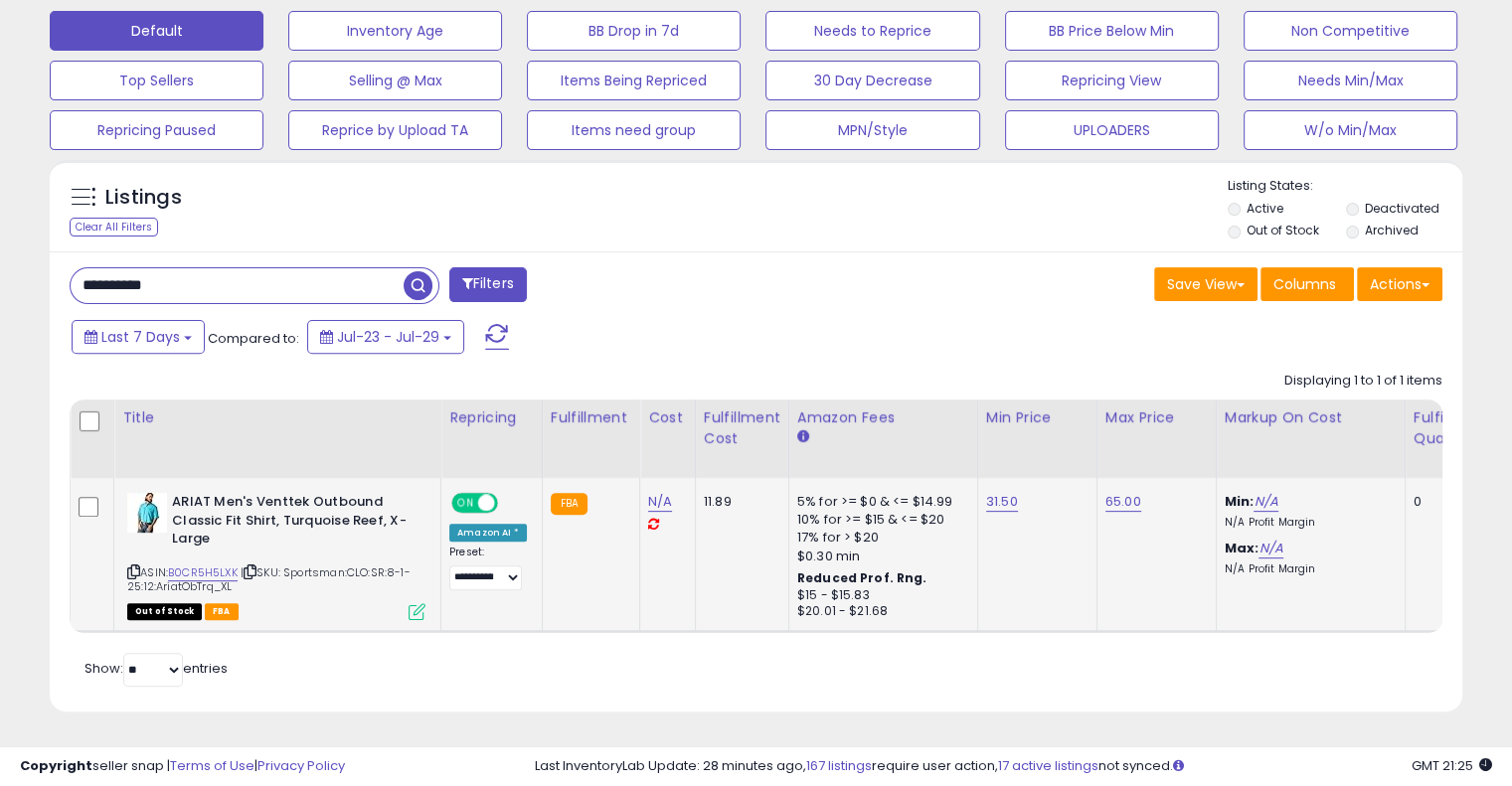 paste 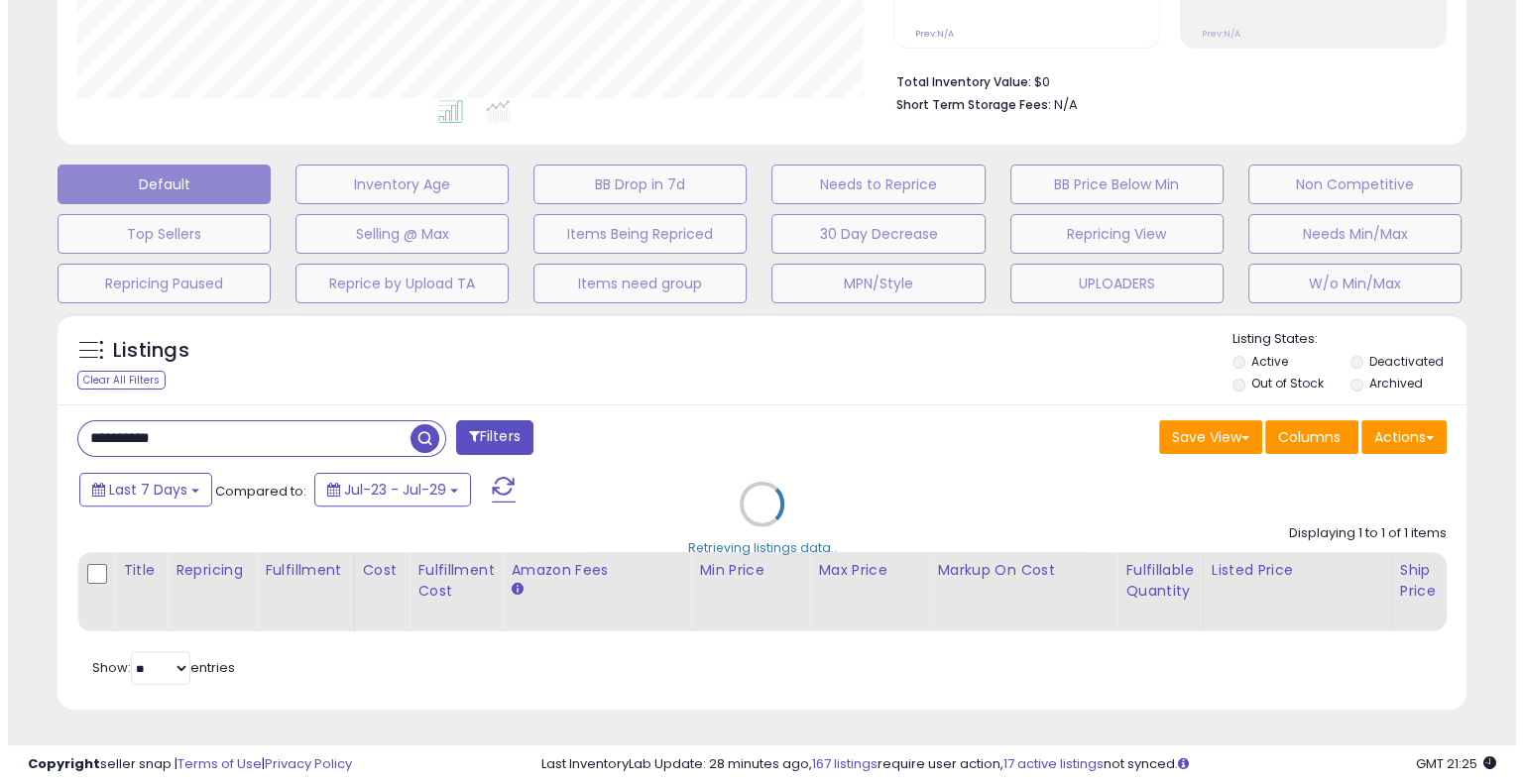 scroll, scrollTop: 474, scrollLeft: 0, axis: vertical 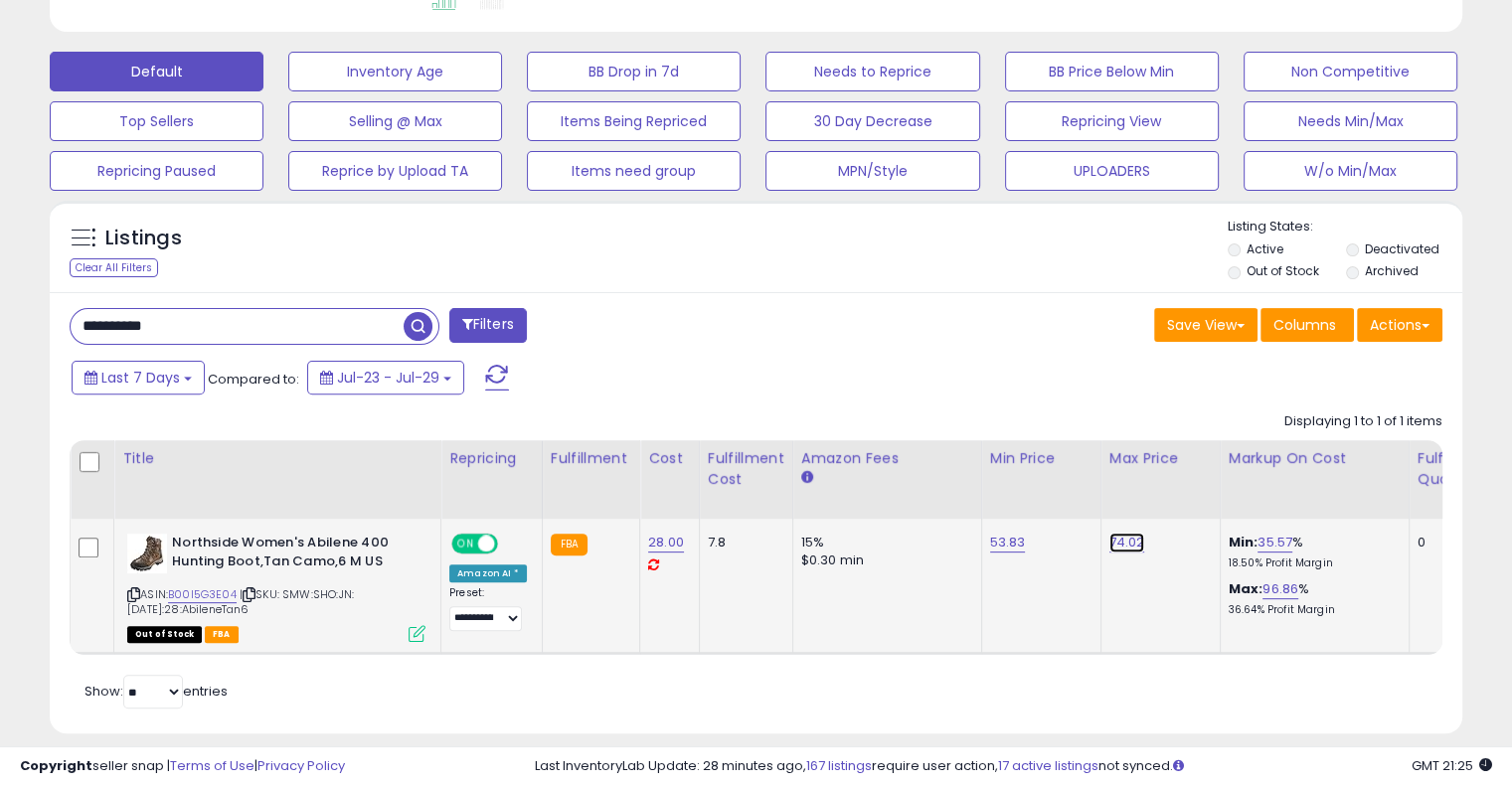 click on "74.02" at bounding box center [1127, 543] 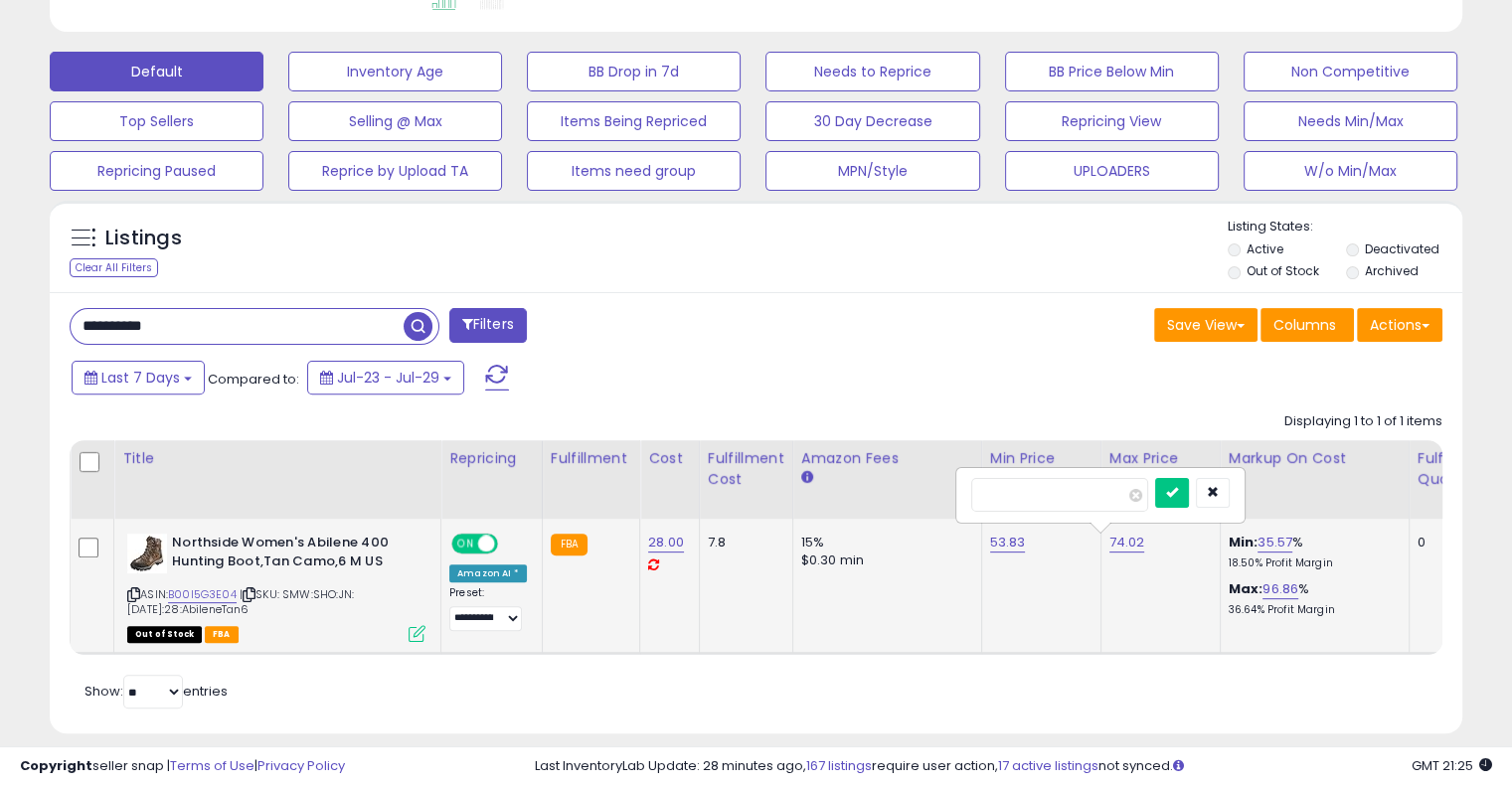 click on "*****" at bounding box center (1060, 495) 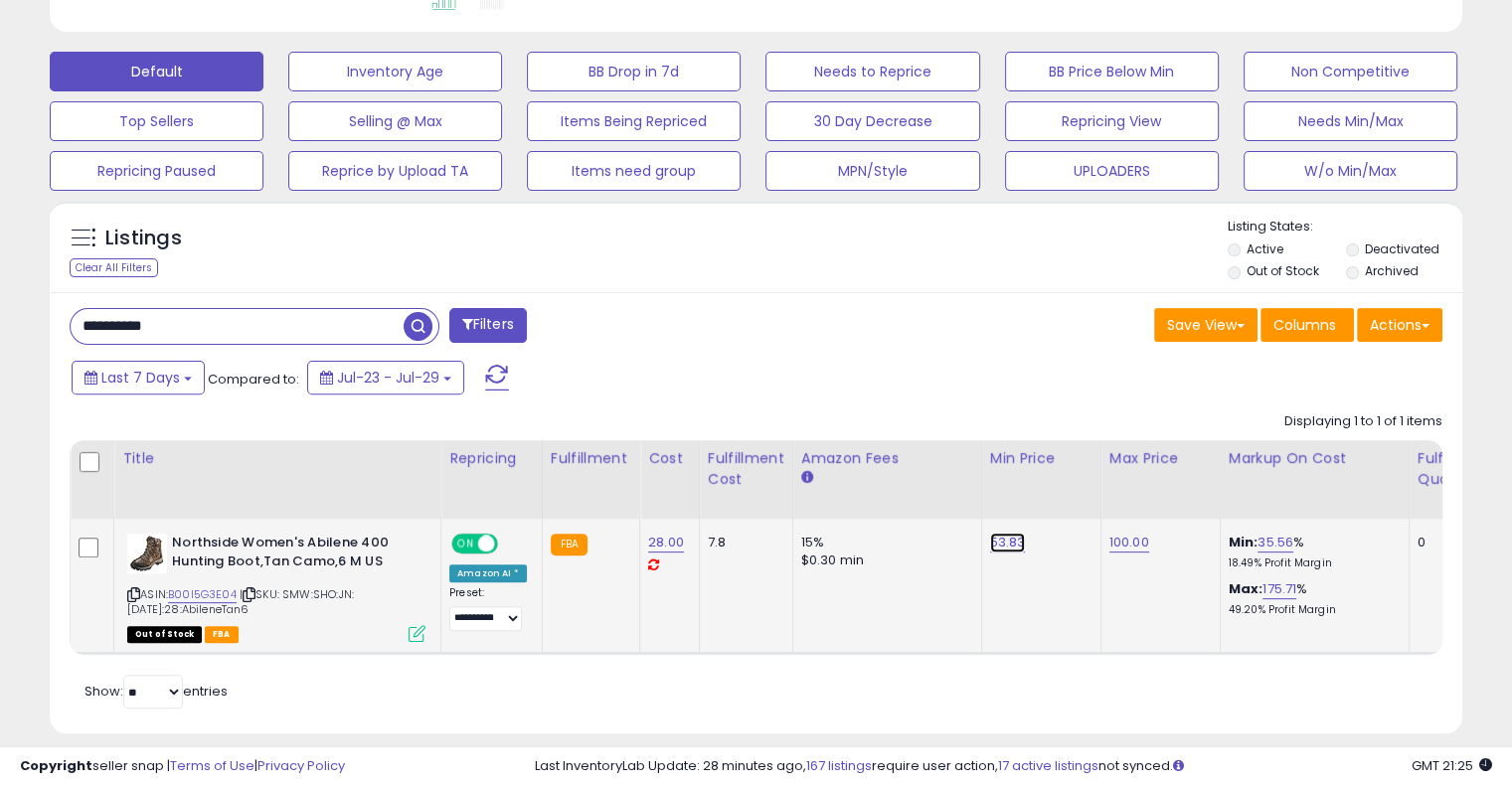 click on "53.83" at bounding box center [1008, 543] 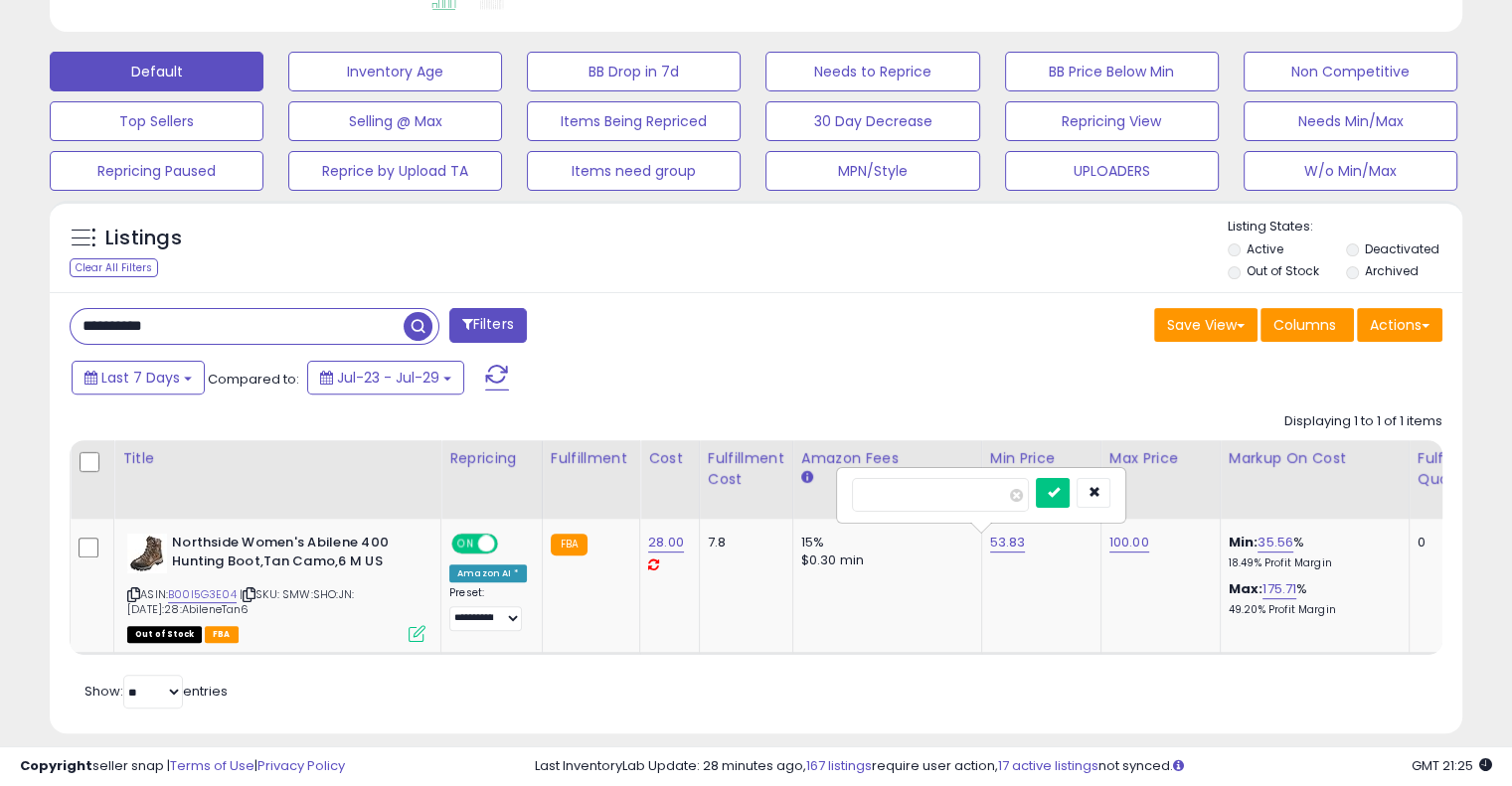 click on "Last 7 Days
Compared to:
Jul-23 - Jul-29" at bounding box center [582, 380] 